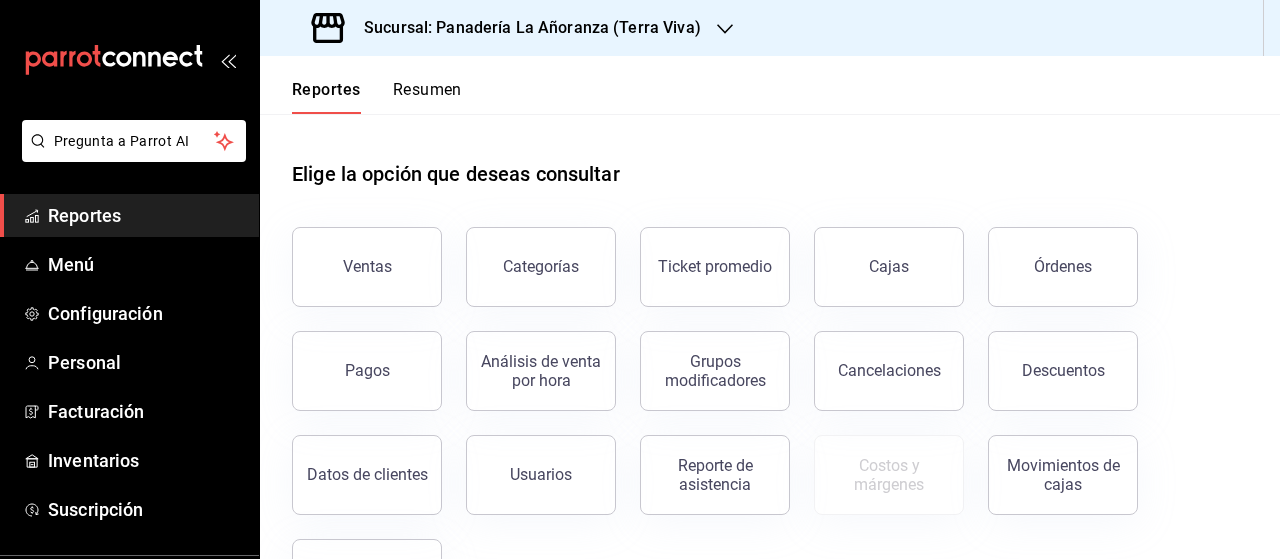 scroll, scrollTop: 0, scrollLeft: 0, axis: both 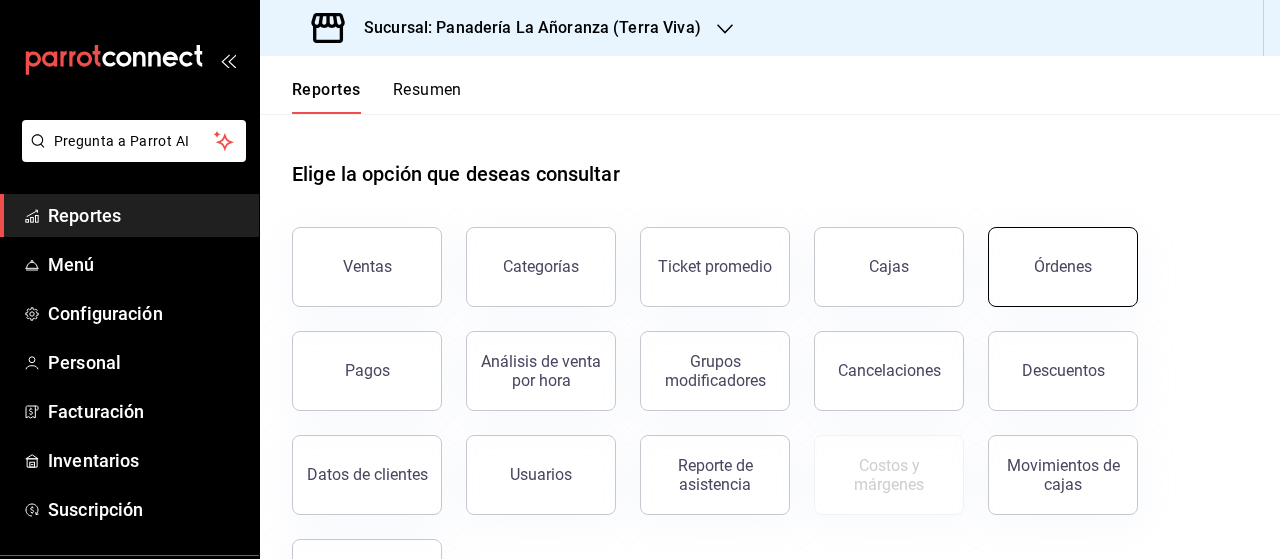 click on "Órdenes" at bounding box center [1063, 266] 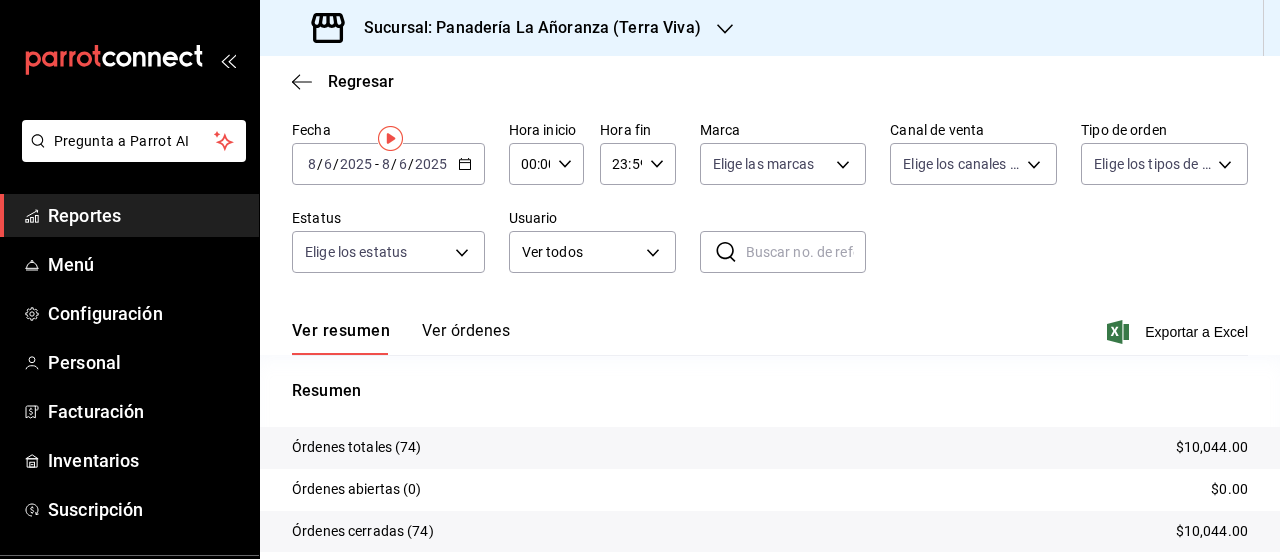 scroll, scrollTop: 0, scrollLeft: 0, axis: both 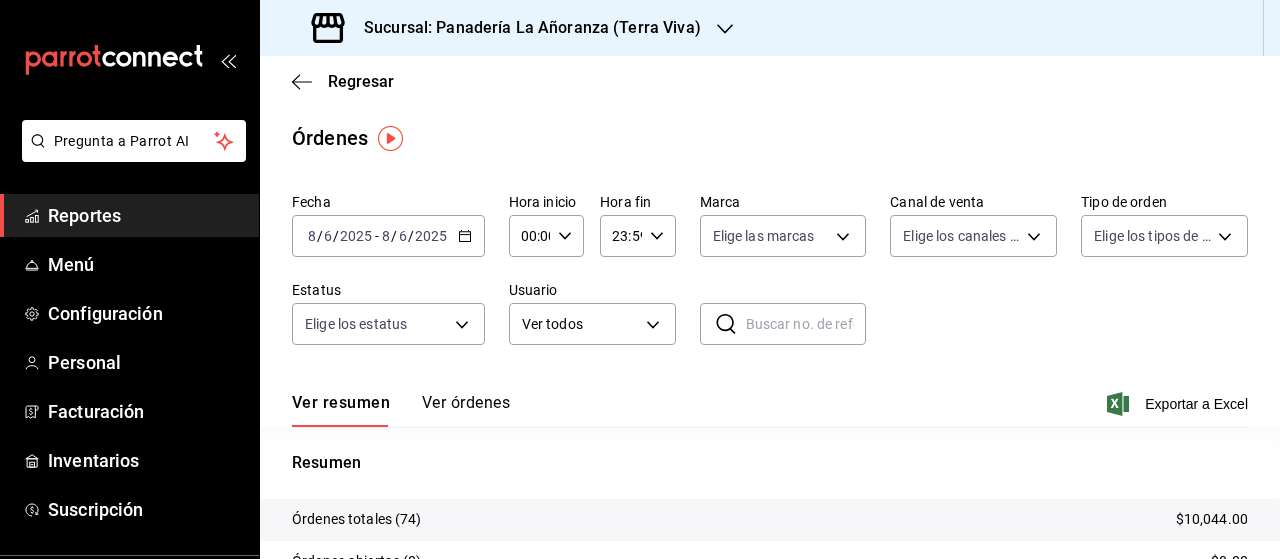 click on "Sucursal: Panadería La Añoranza (Terra Viva)" at bounding box center (524, 28) 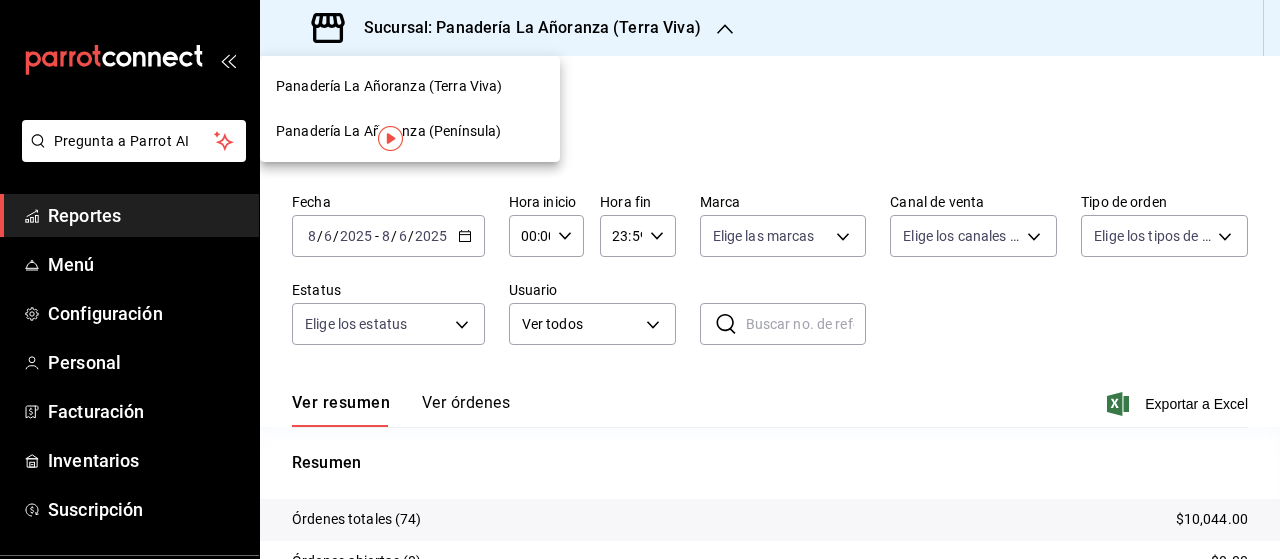 click on "Panadería La Añoranza (Península)" at bounding box center [388, 131] 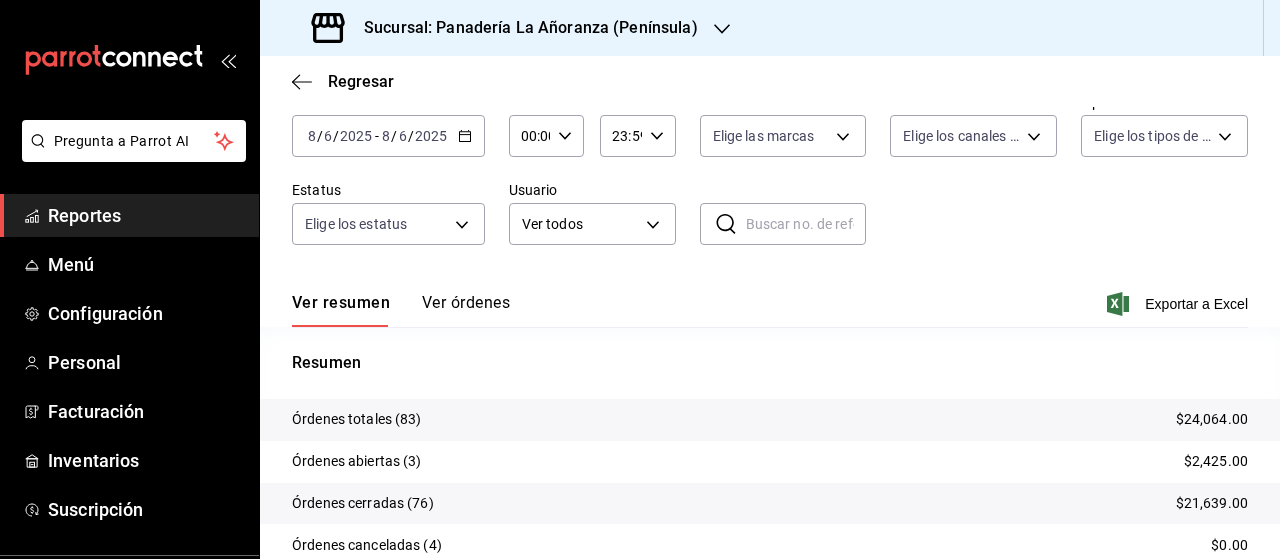 scroll, scrollTop: 226, scrollLeft: 0, axis: vertical 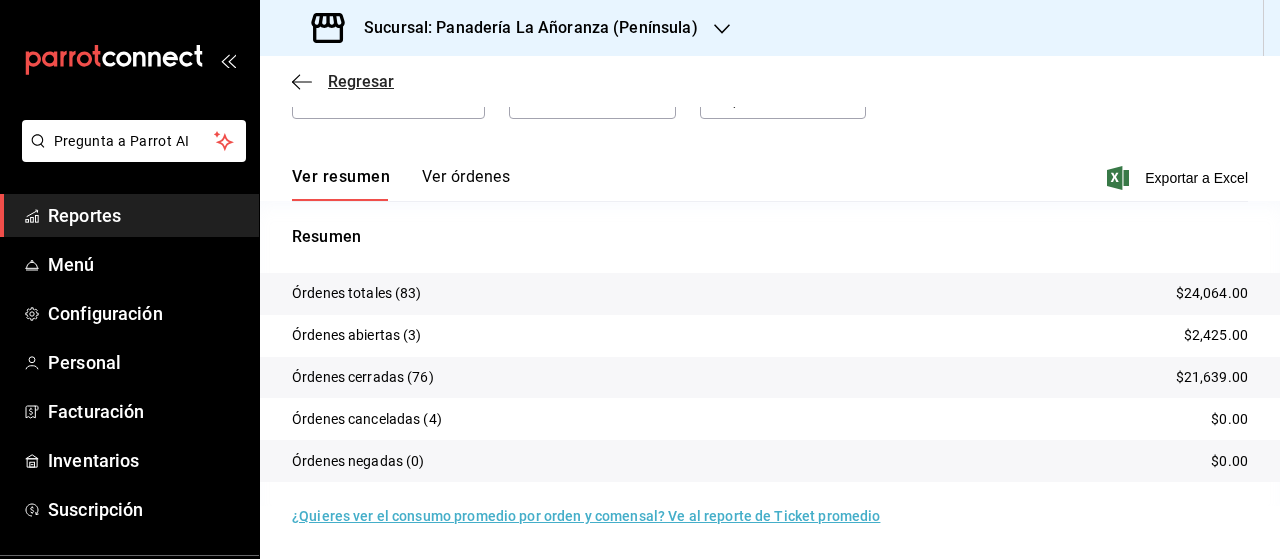 click 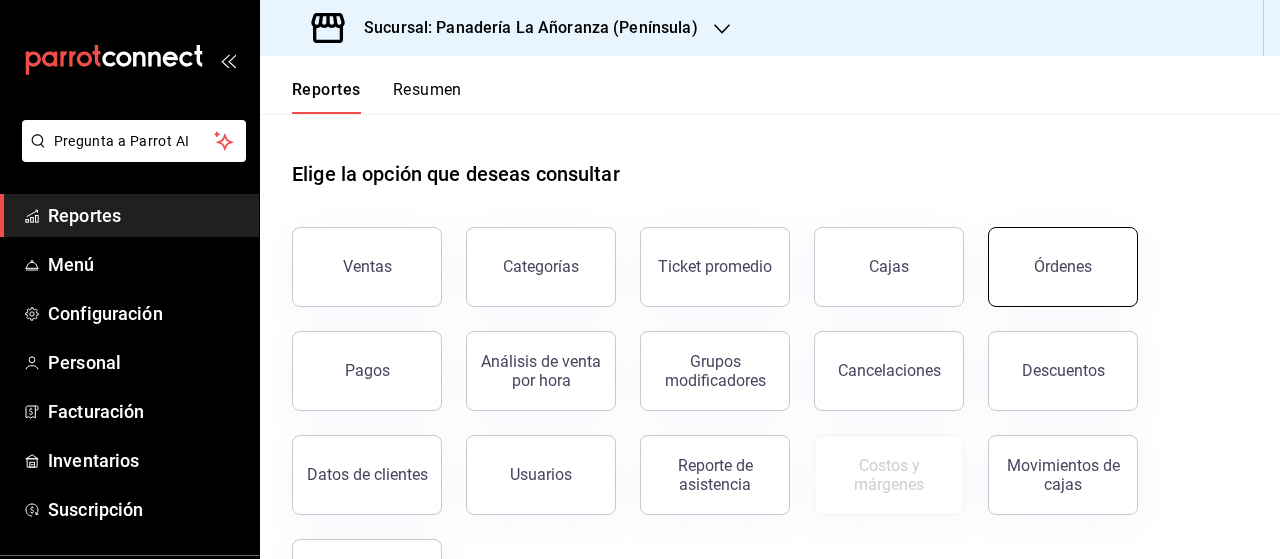 click on "Órdenes" at bounding box center (1063, 266) 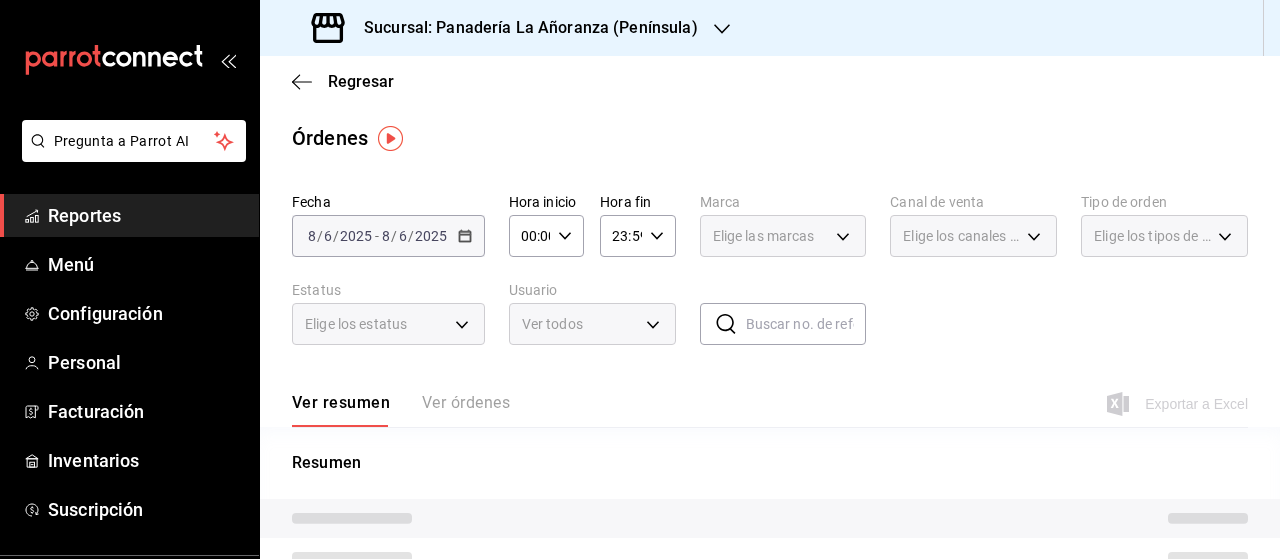click on "2025-08-06 8 / 6 / 2025 - 2025-08-06 8 / 6 / 2025" at bounding box center (388, 236) 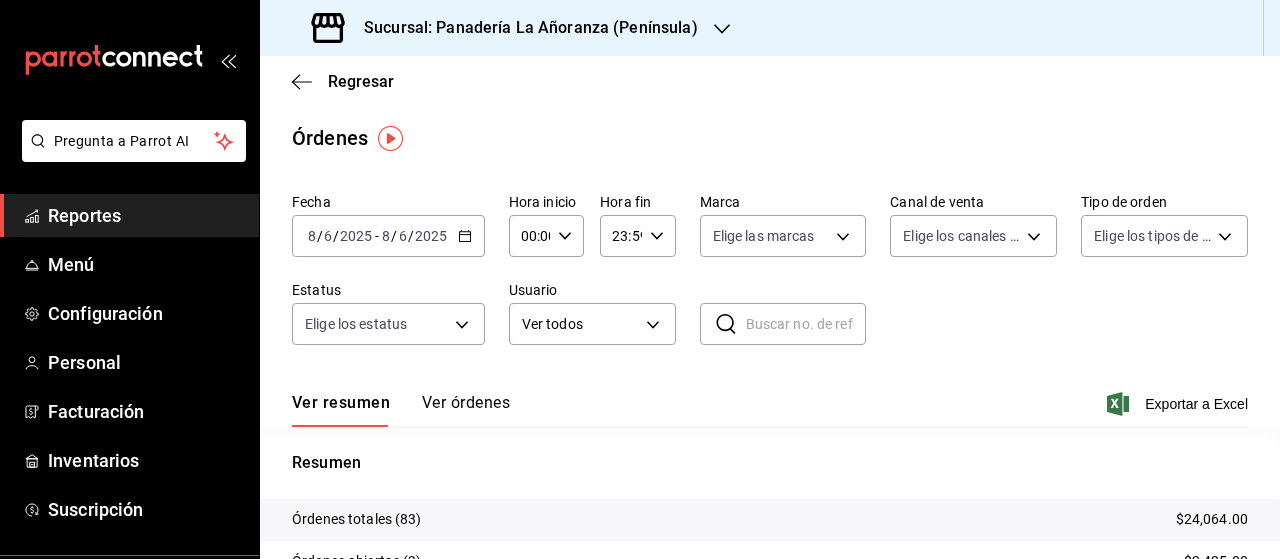 click 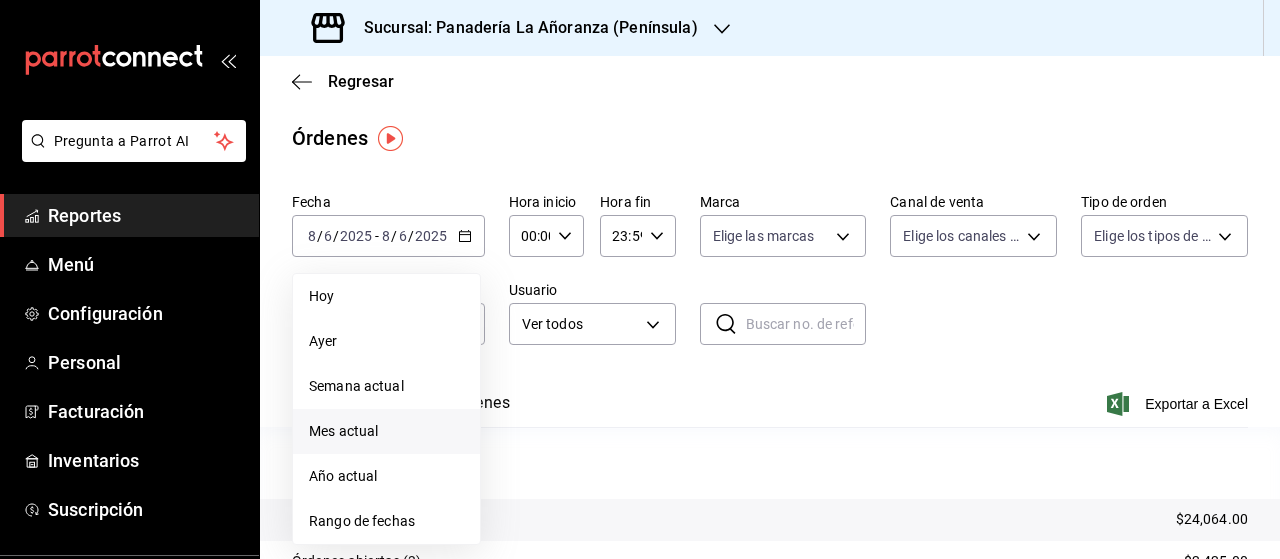 click on "Mes actual" at bounding box center [386, 431] 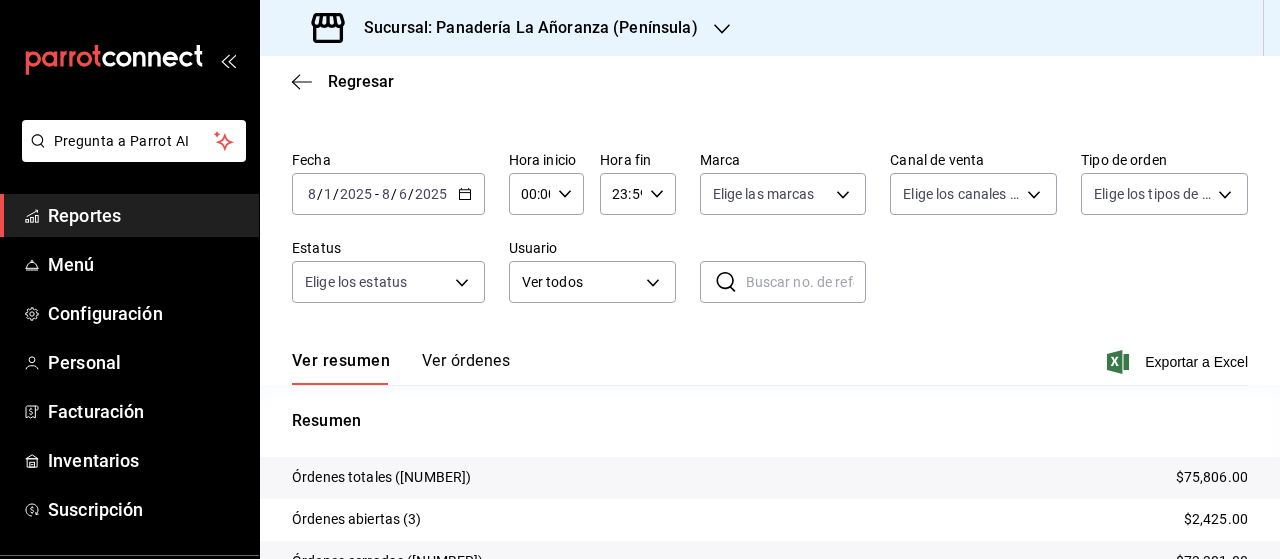 scroll, scrollTop: 0, scrollLeft: 0, axis: both 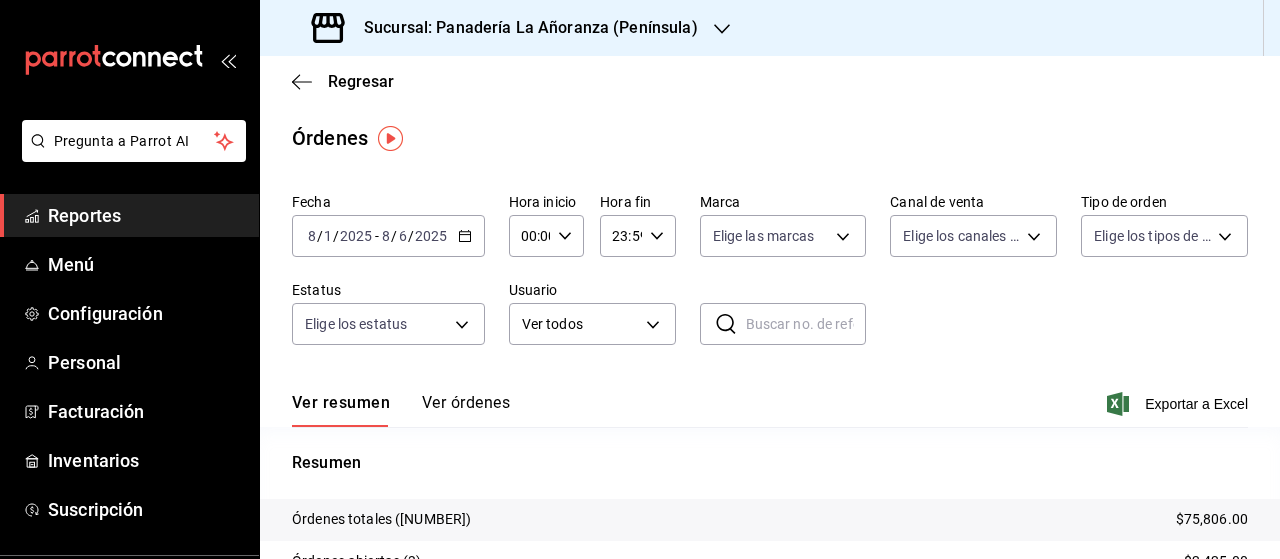 click on "Sucursal: Panadería La Añoranza (Península)" at bounding box center (507, 28) 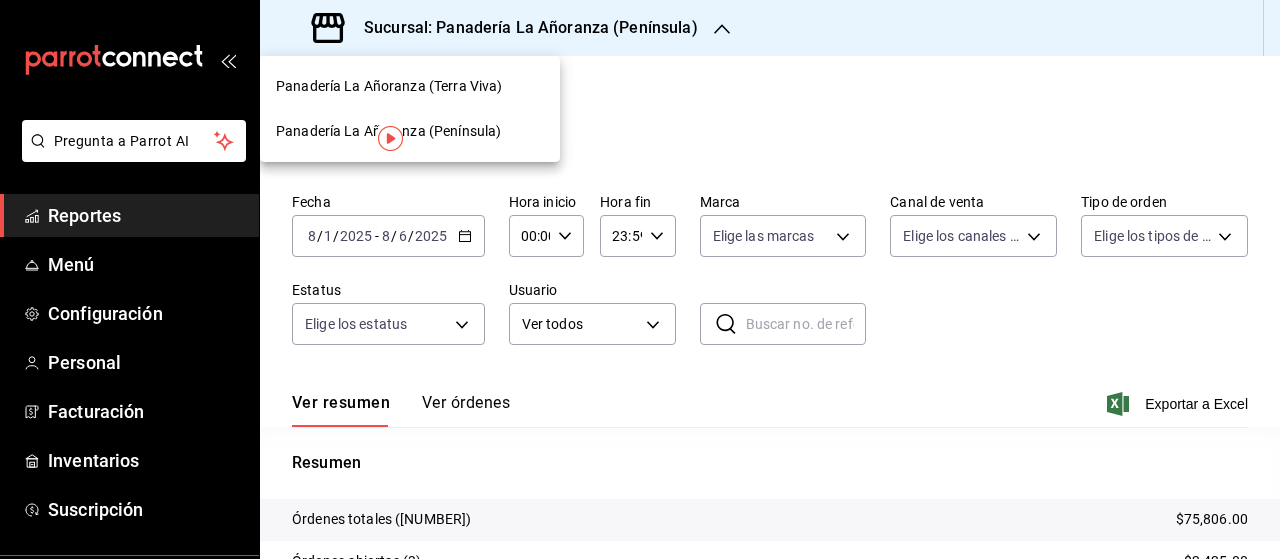 click on "Panadería La Añoranza (Terra Viva)" at bounding box center (389, 86) 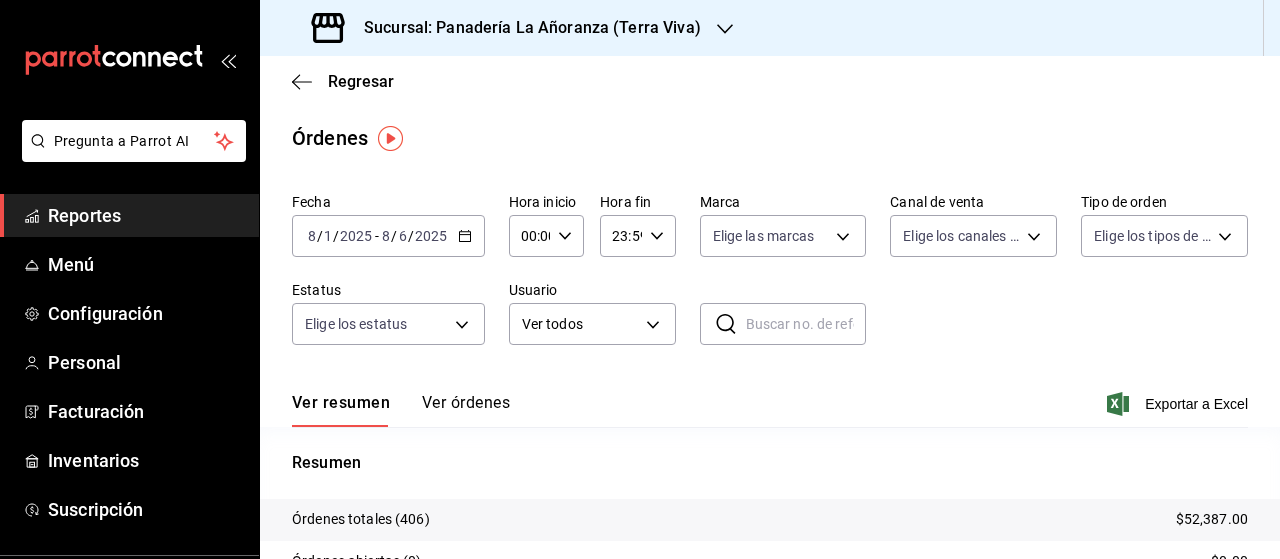 click 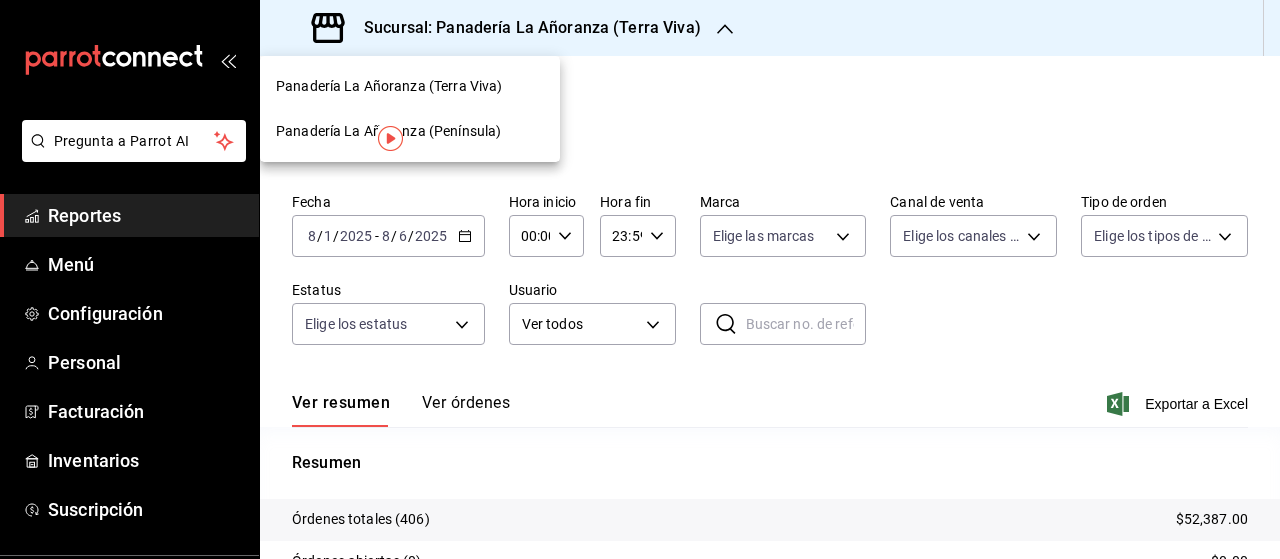 click on "Panadería La Añoranza (Península)" at bounding box center [410, 131] 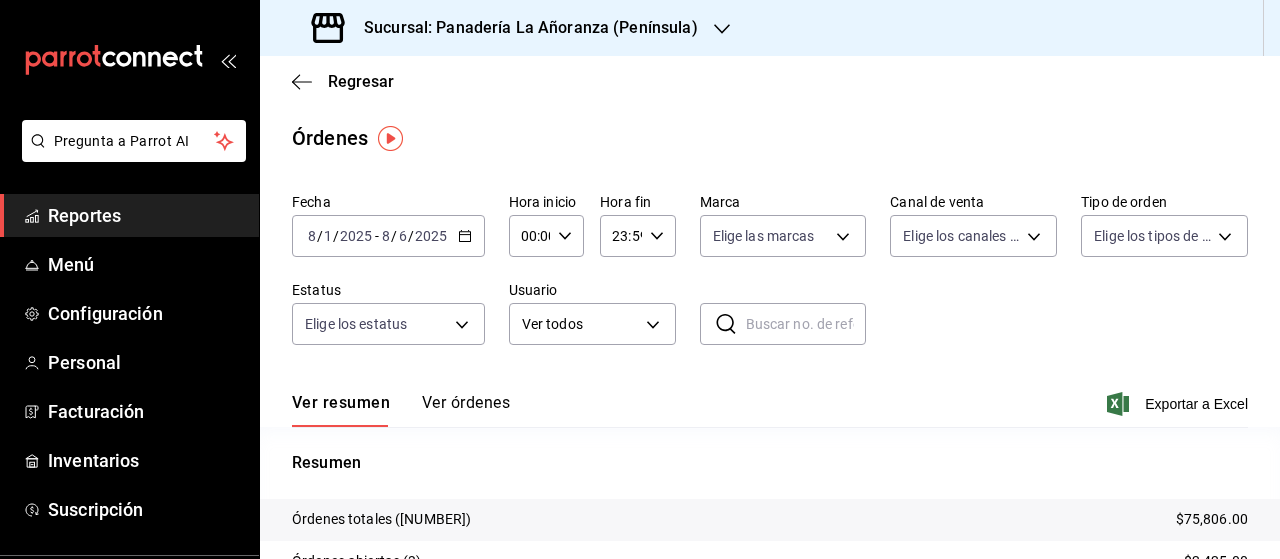click on "Reportes" at bounding box center (145, 215) 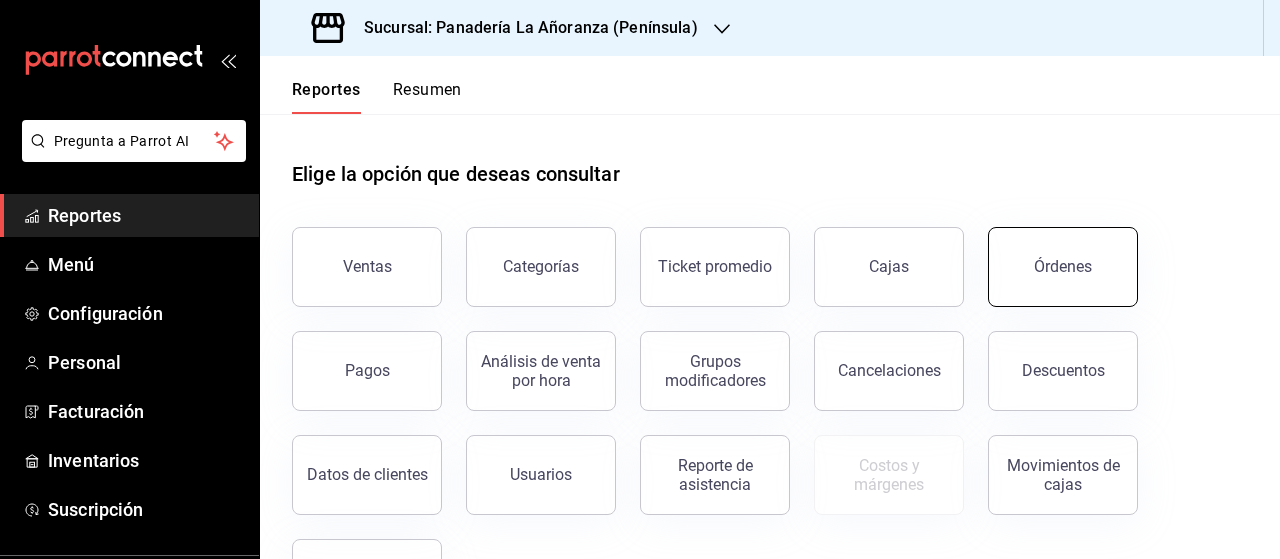 click on "Órdenes" at bounding box center [1063, 267] 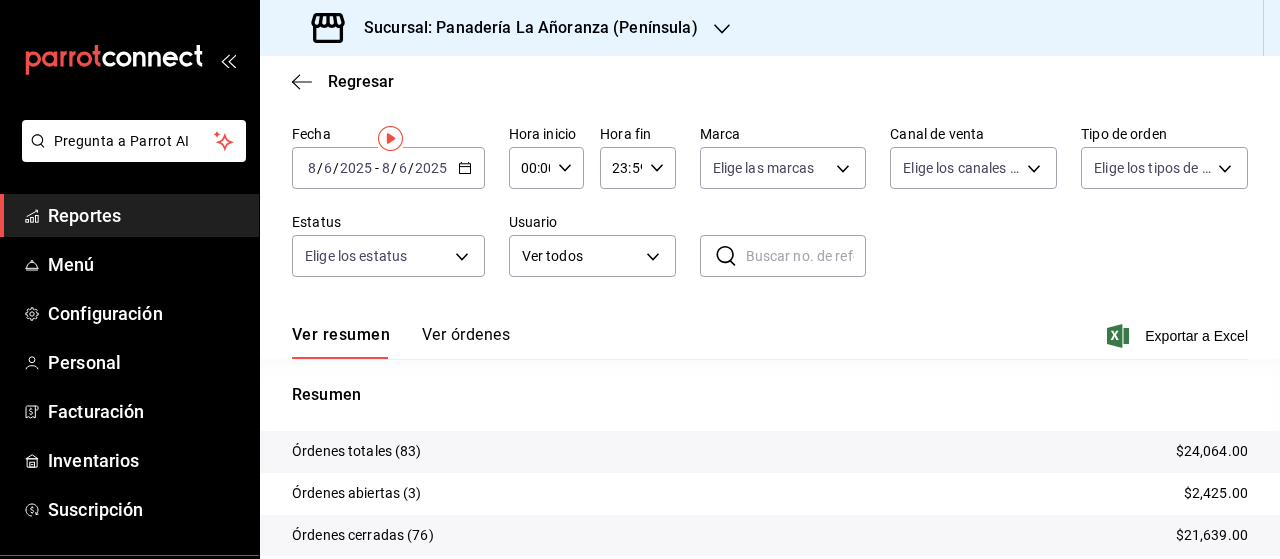 scroll, scrollTop: 0, scrollLeft: 0, axis: both 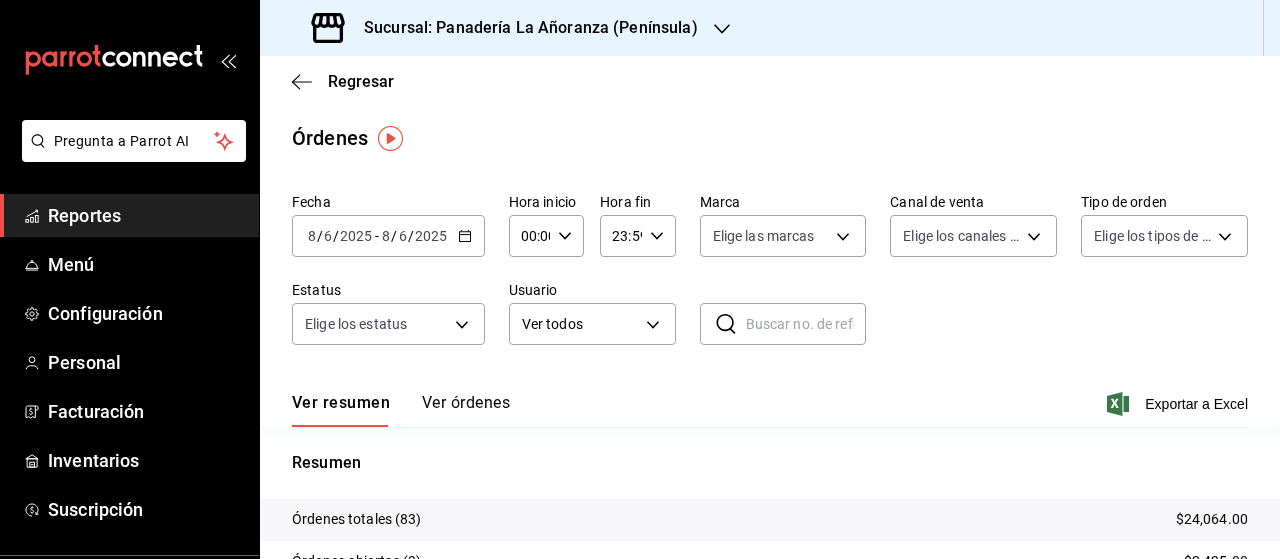 drag, startPoint x: 68, startPoint y: 211, endPoint x: 153, endPoint y: 233, distance: 87.80091 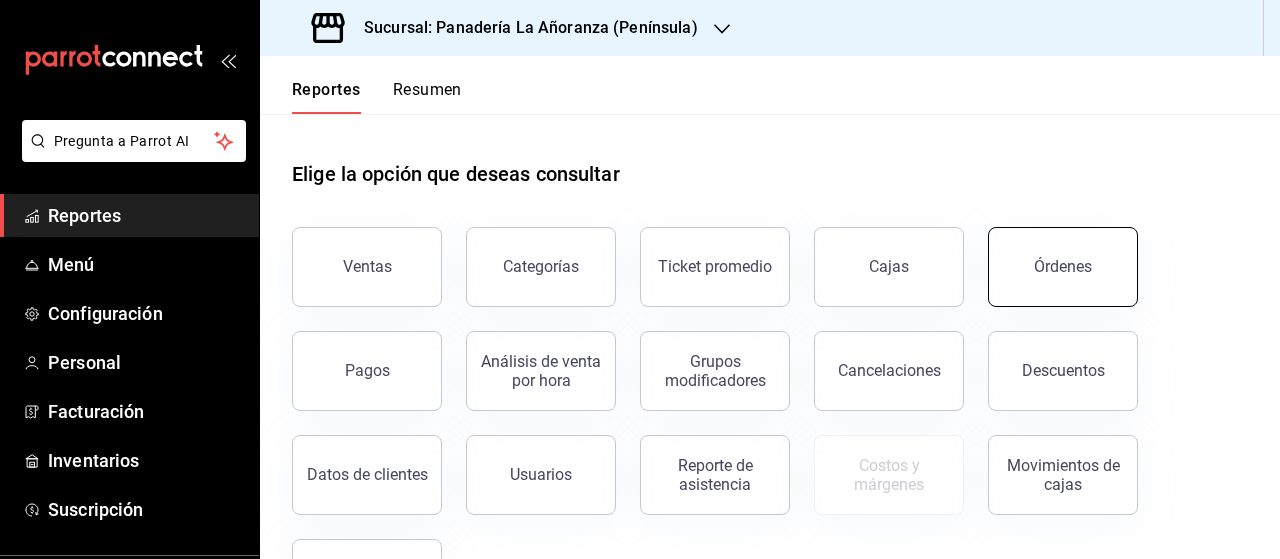 click on "Órdenes" at bounding box center [1063, 266] 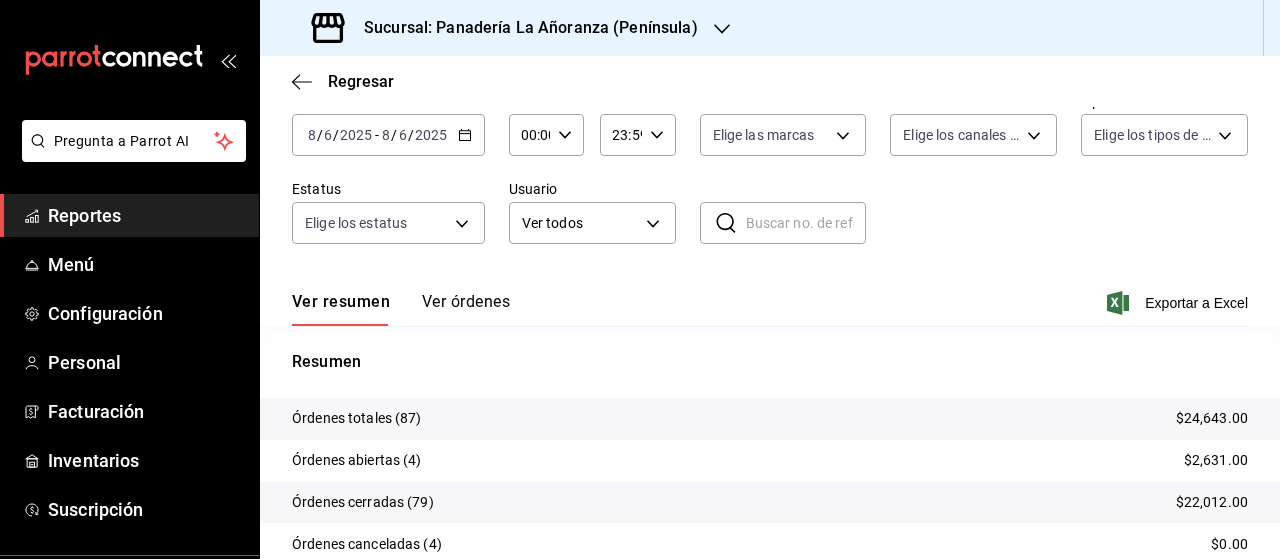 scroll, scrollTop: 200, scrollLeft: 0, axis: vertical 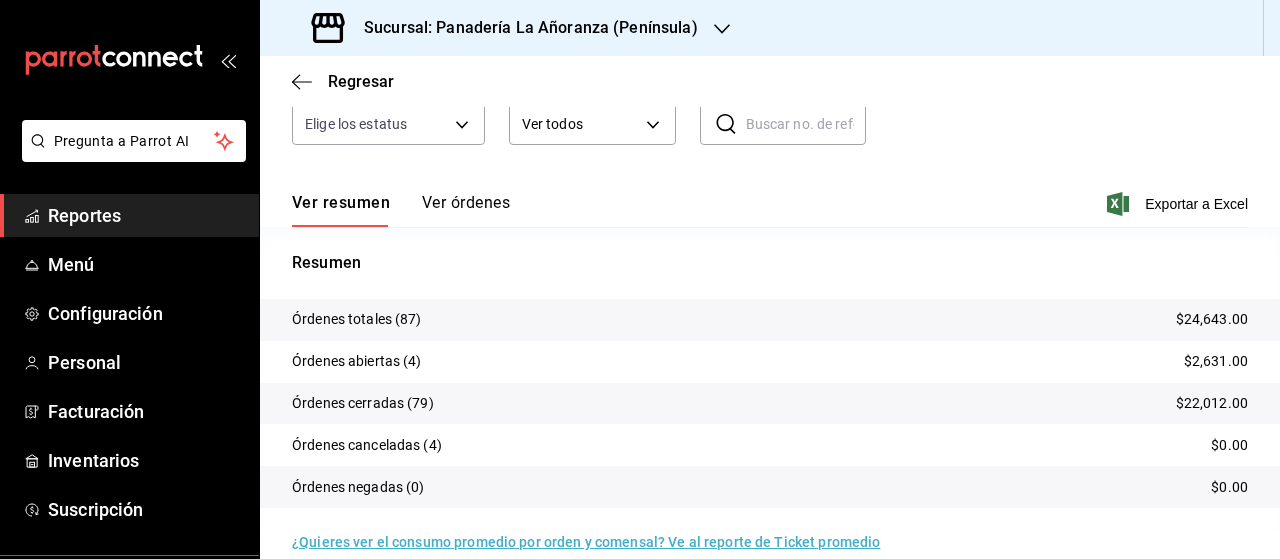click on "Sucursal: Panadería La Añoranza (Península)" at bounding box center [523, 28] 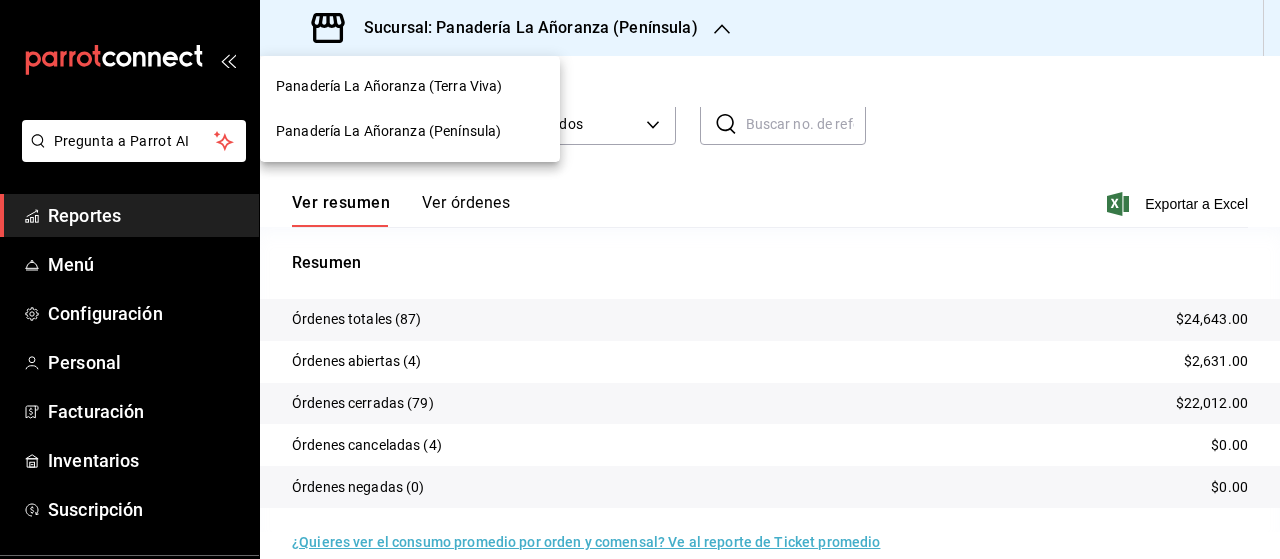 click on "Panadería La Añoranza (Terra Viva)" at bounding box center (389, 86) 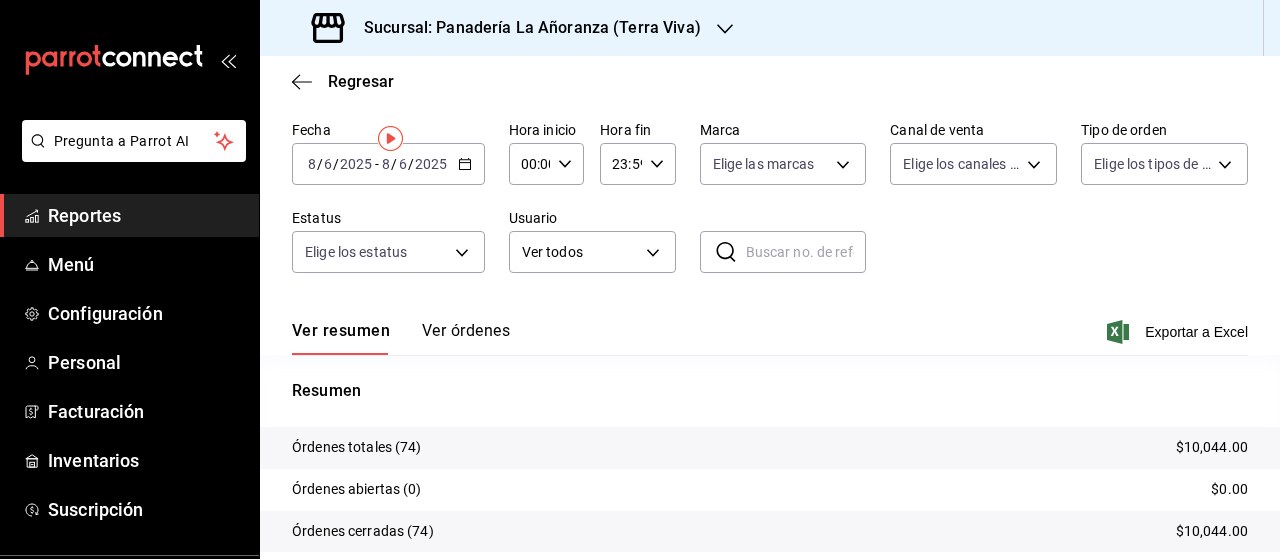 scroll, scrollTop: 0, scrollLeft: 0, axis: both 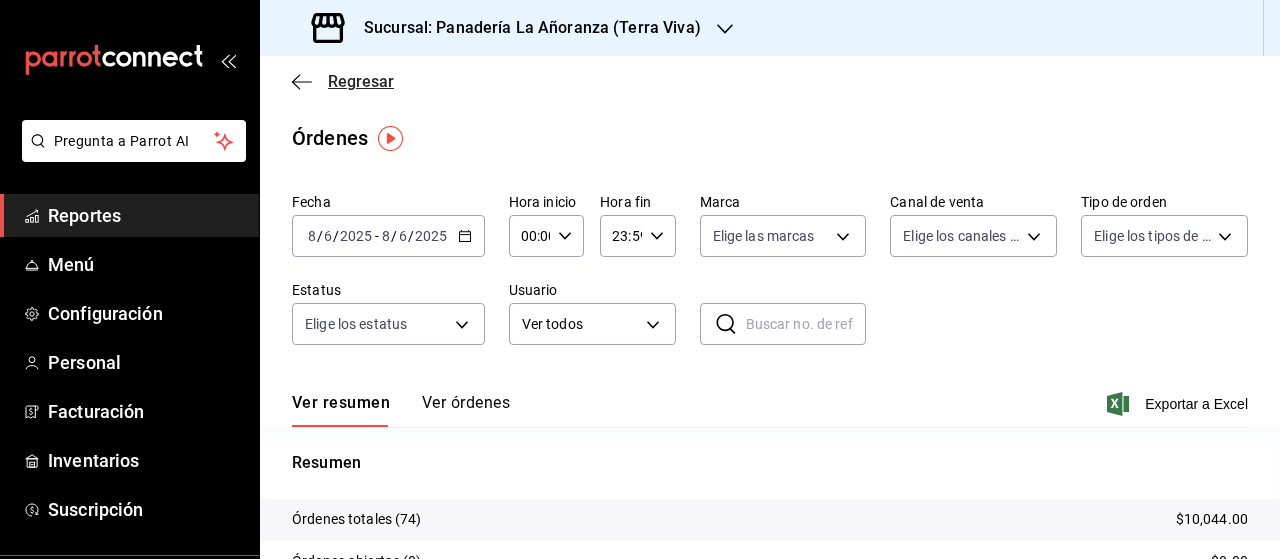 click 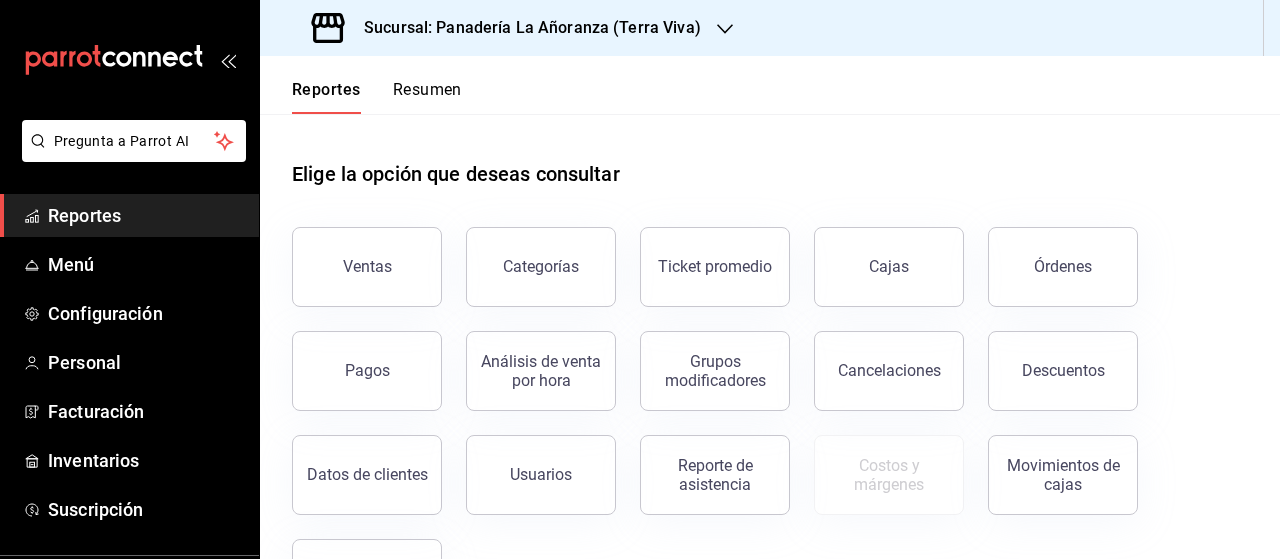 click on "Resumen" at bounding box center (427, 97) 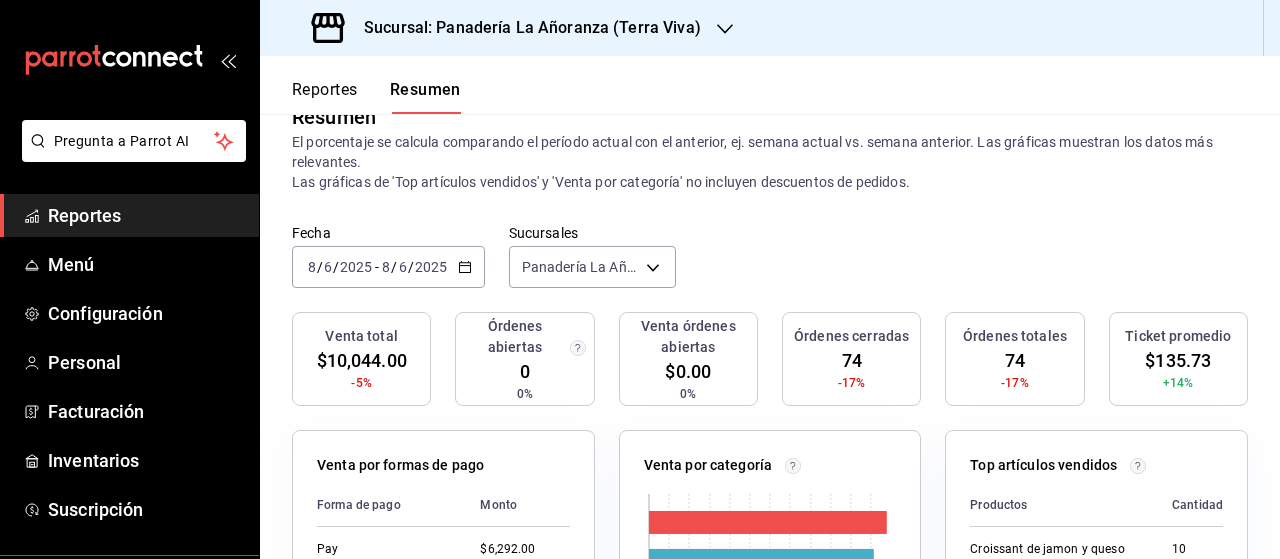 scroll, scrollTop: 0, scrollLeft: 0, axis: both 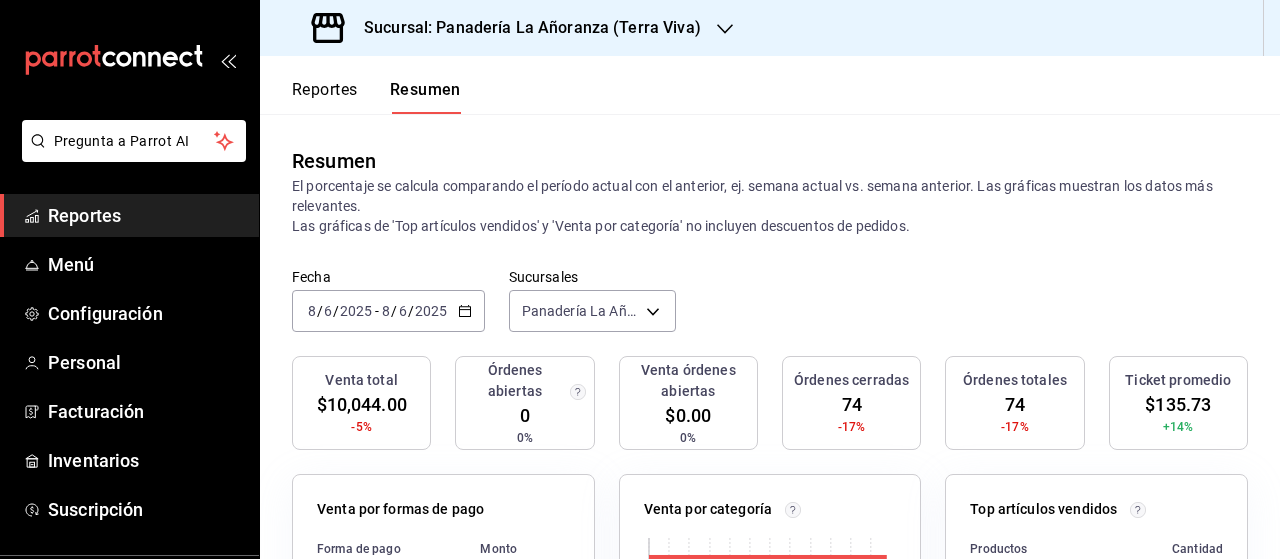 click on "Reportes" at bounding box center (145, 215) 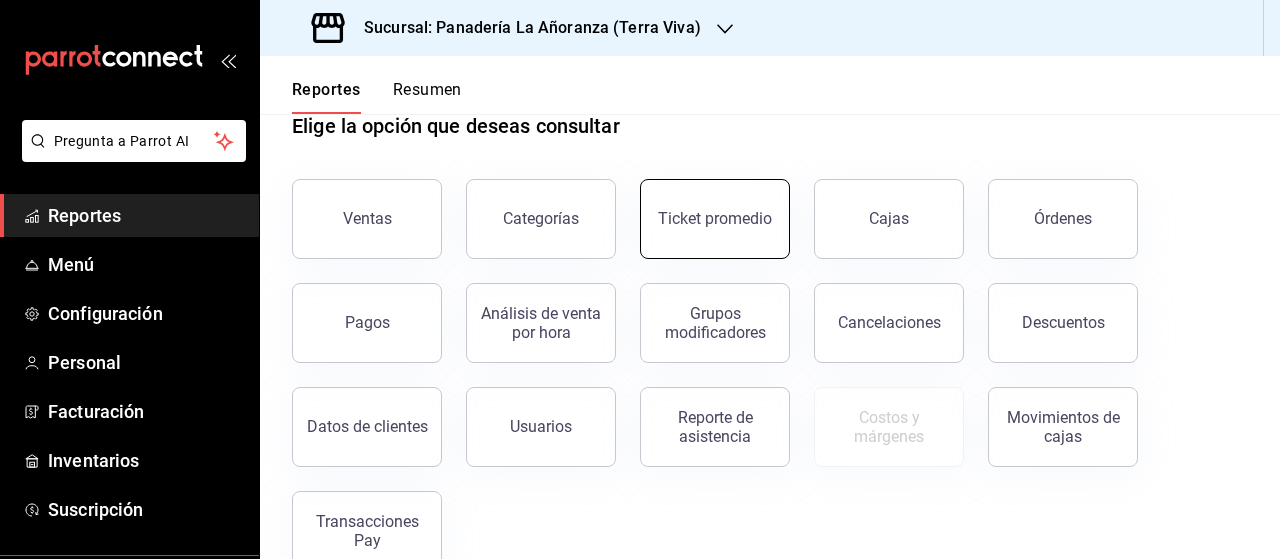 scroll, scrollTop: 91, scrollLeft: 0, axis: vertical 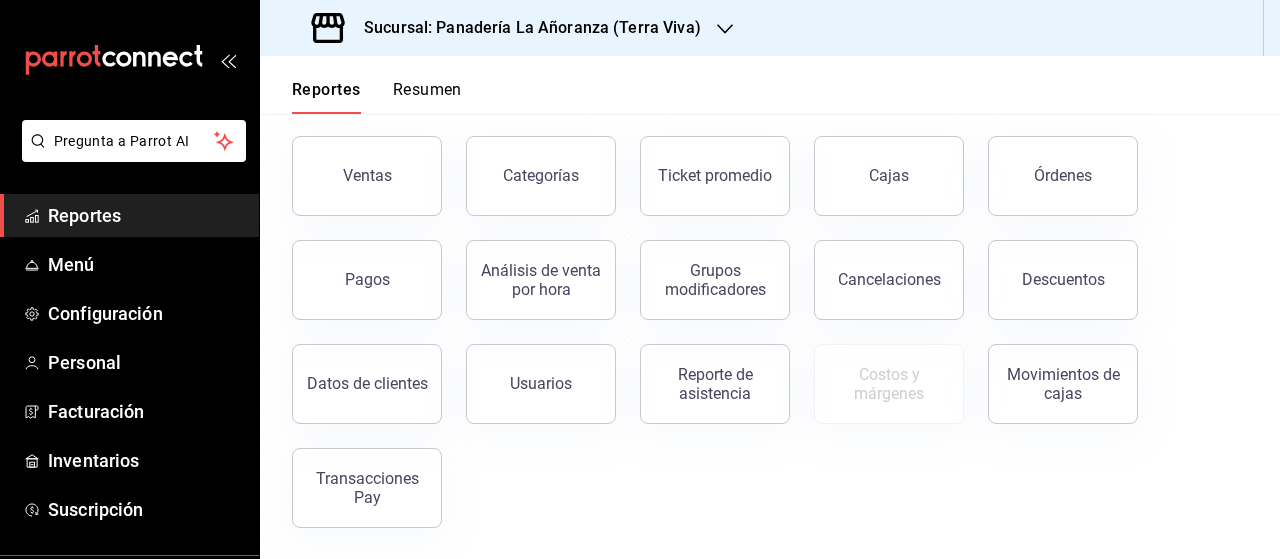 click on "Pagos" at bounding box center [367, 279] 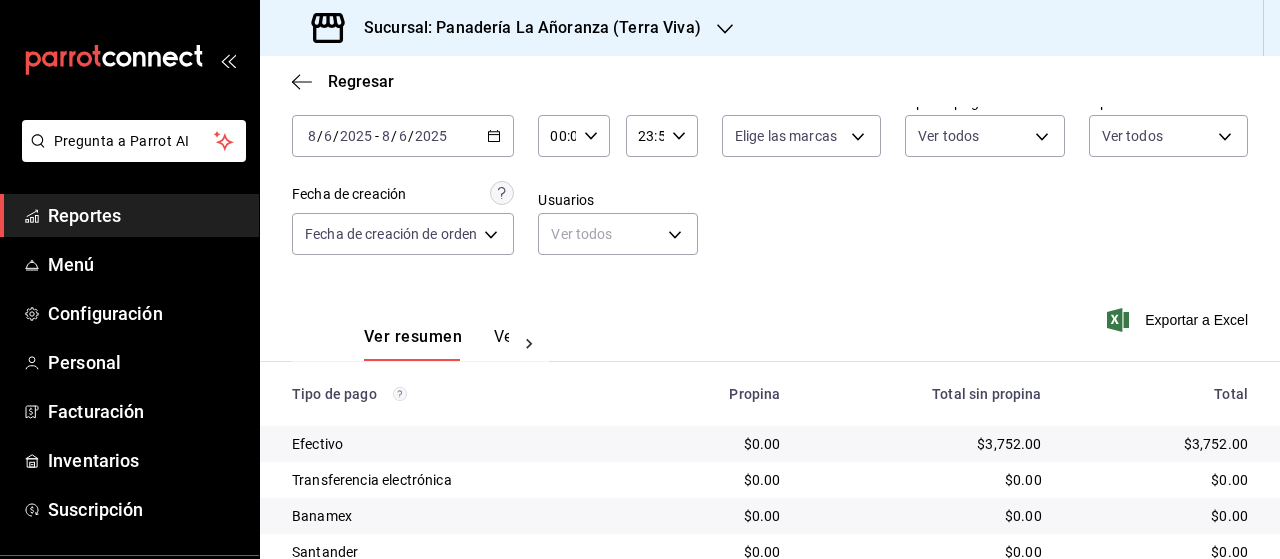 scroll, scrollTop: 200, scrollLeft: 0, axis: vertical 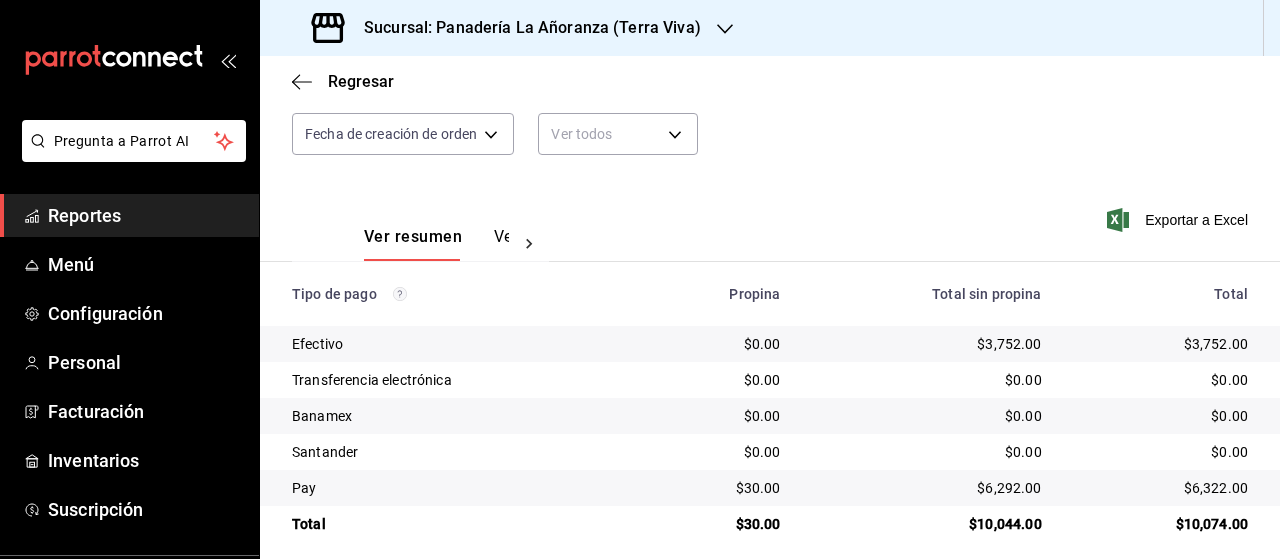 click on "Sucursal: Panadería La Añoranza (Terra Viva)" at bounding box center [508, 28] 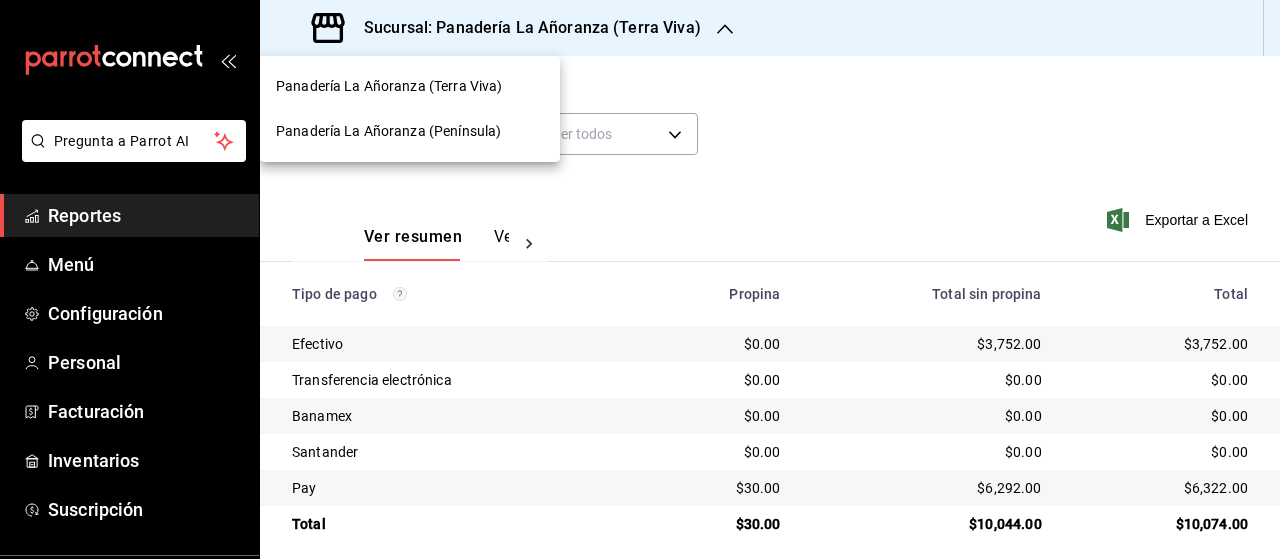 click on "Panadería La Añoranza (Península)" at bounding box center [388, 131] 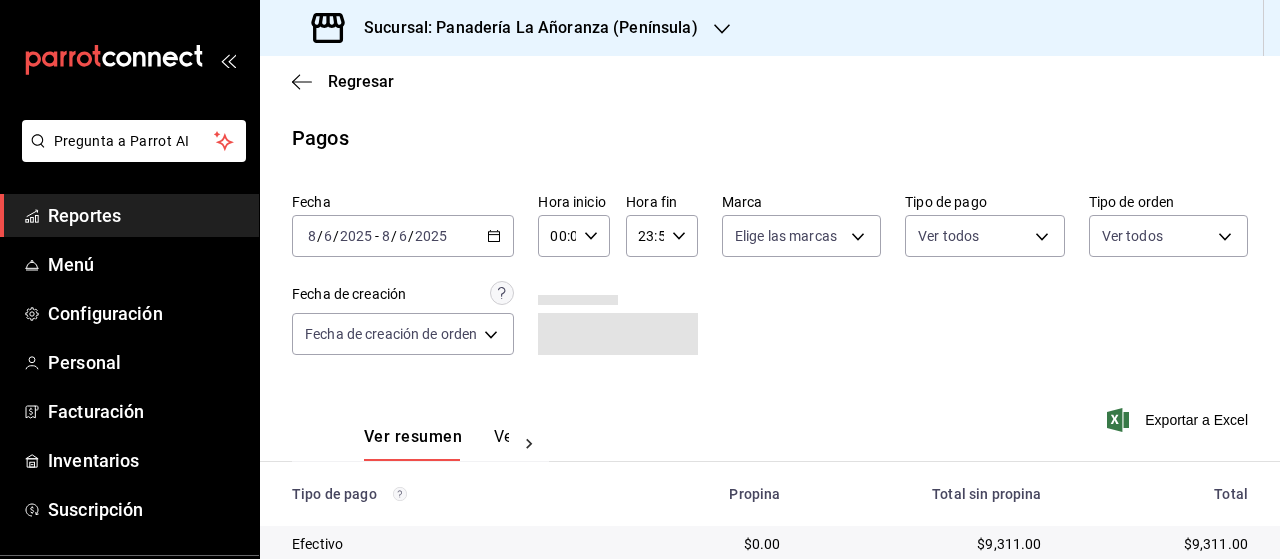 scroll, scrollTop: 200, scrollLeft: 0, axis: vertical 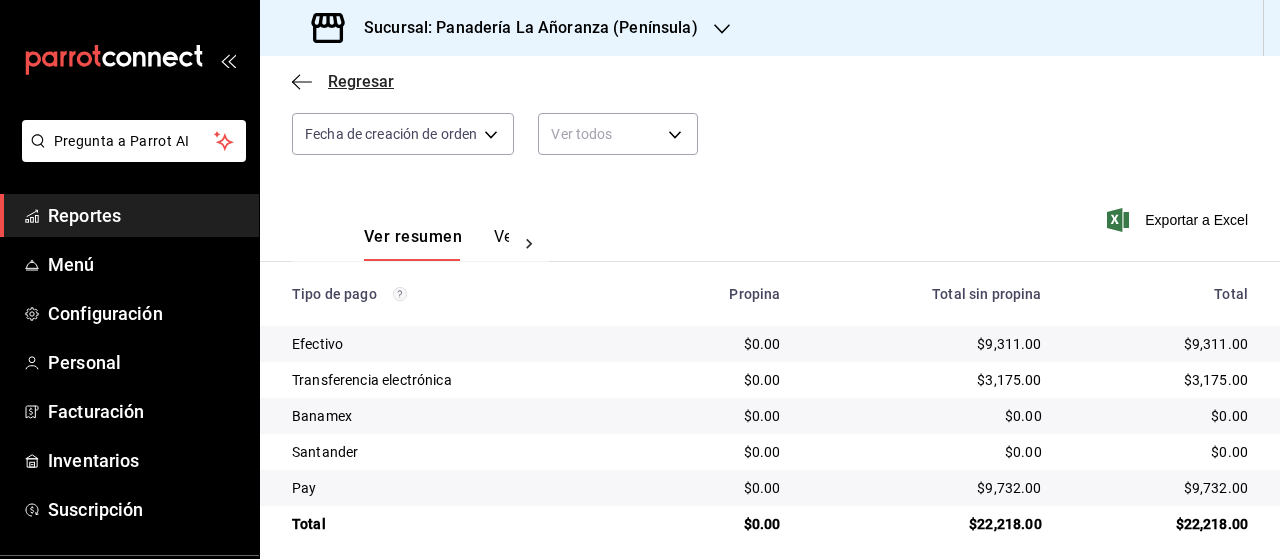 click 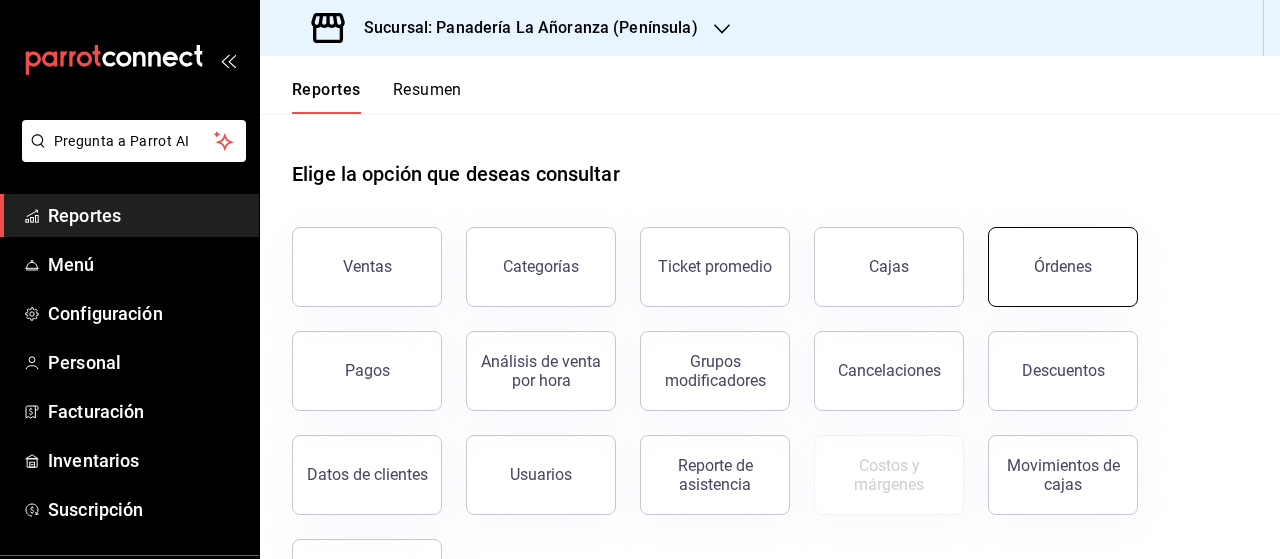 click on "Órdenes" at bounding box center (1063, 267) 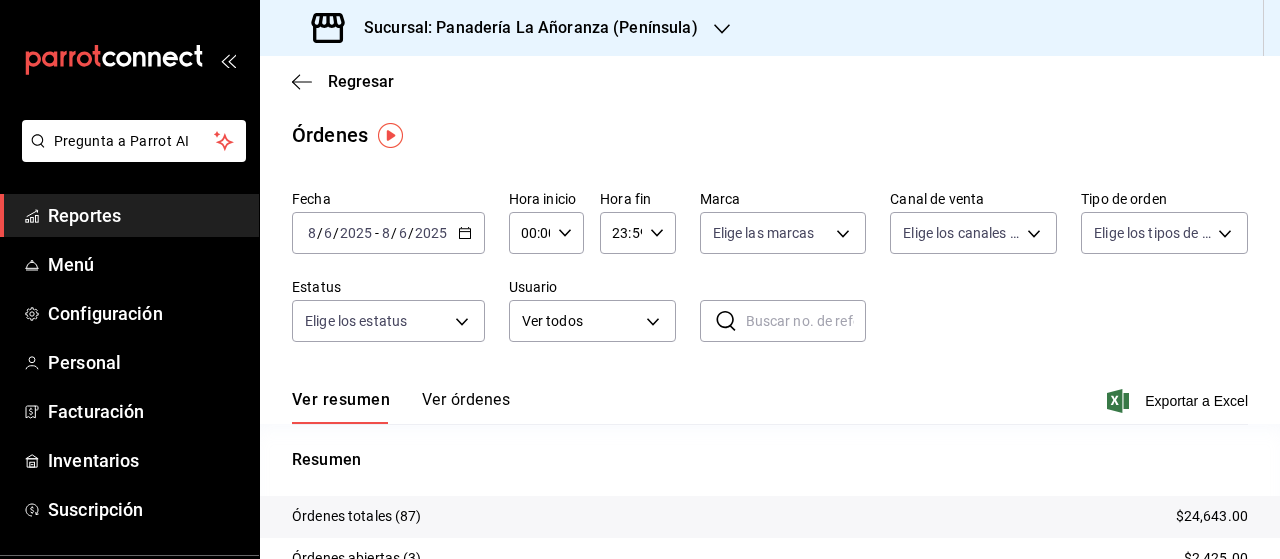 scroll, scrollTop: 0, scrollLeft: 0, axis: both 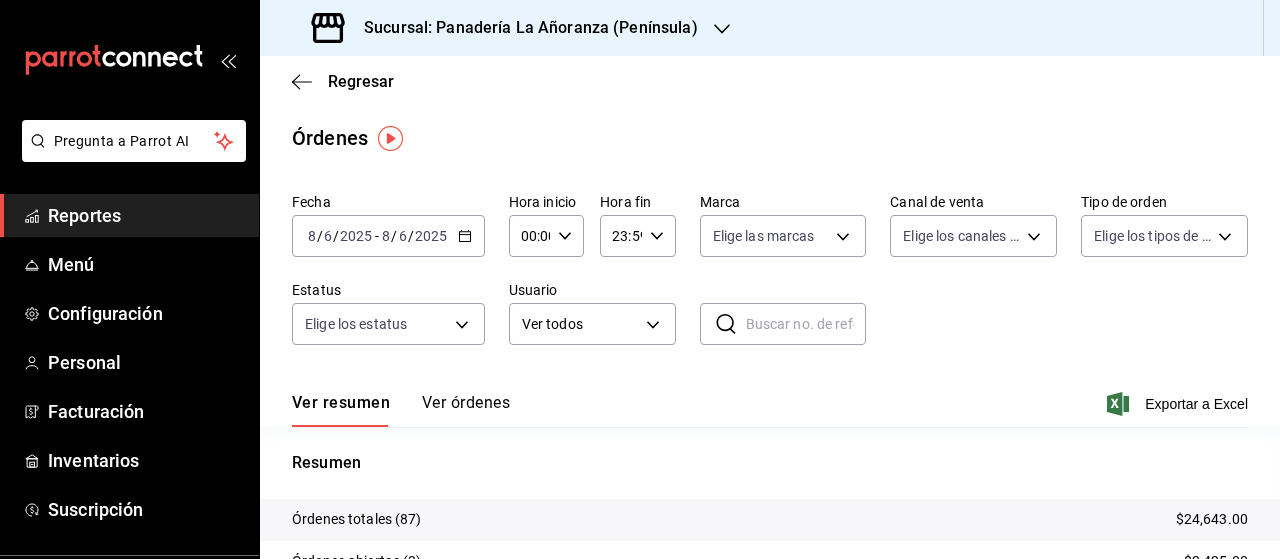 click 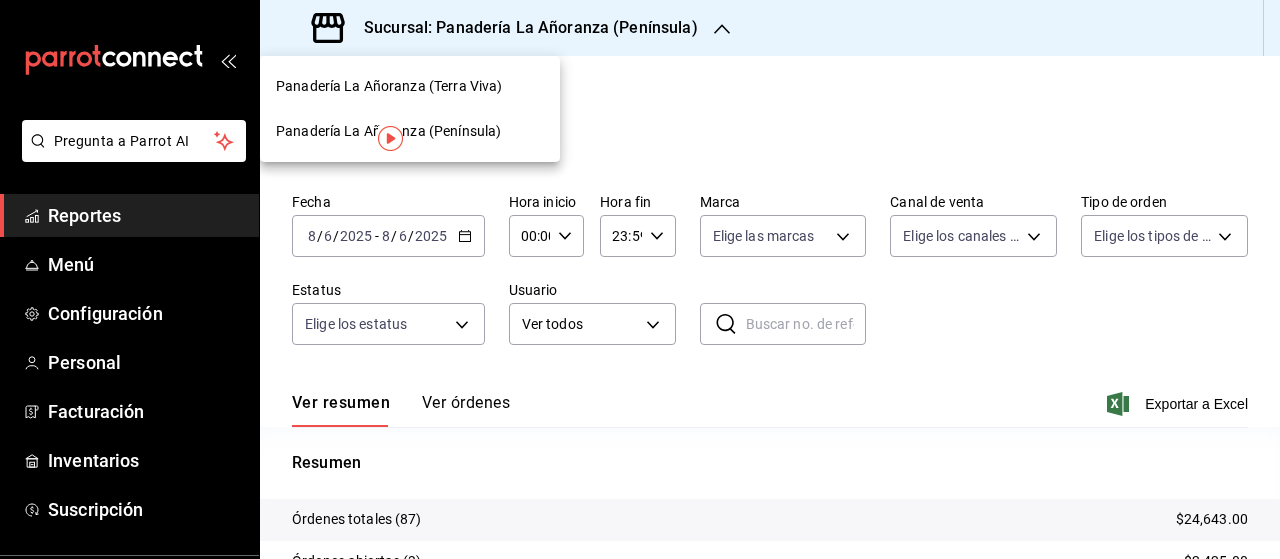 click on "Panadería La Añoranza (Terra Viva)" at bounding box center (389, 86) 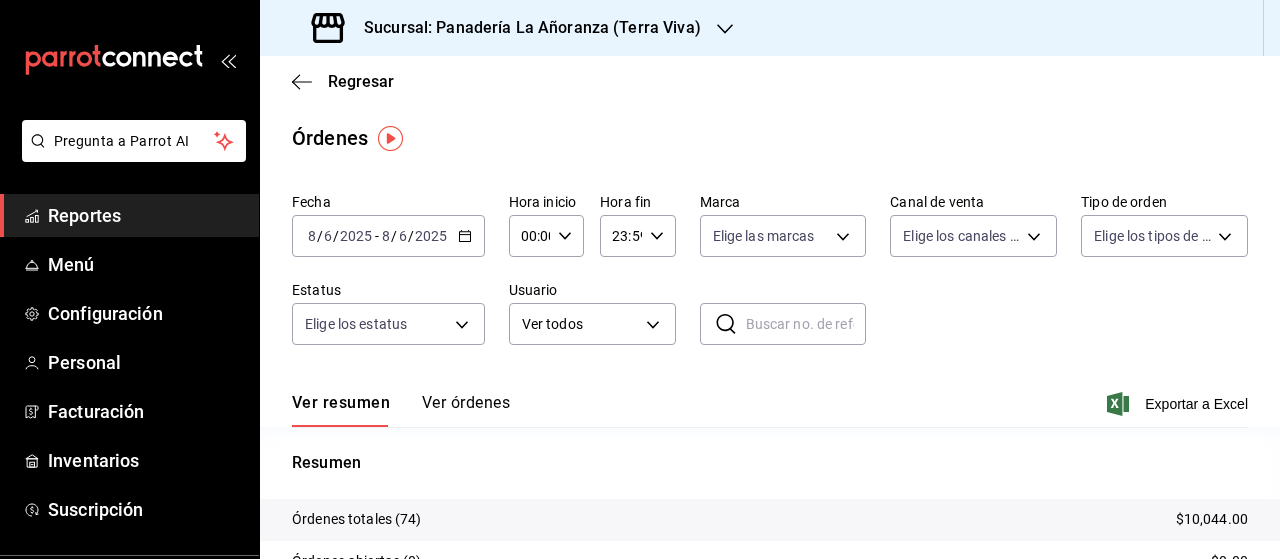 click on "Reportes" at bounding box center [145, 215] 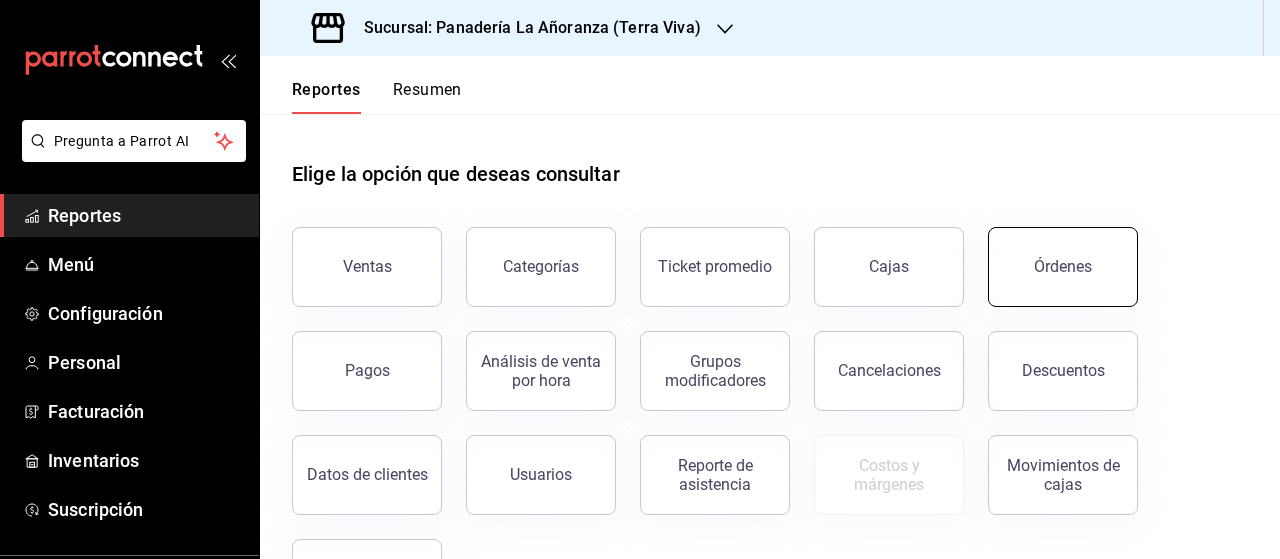 click on "Órdenes" at bounding box center [1063, 266] 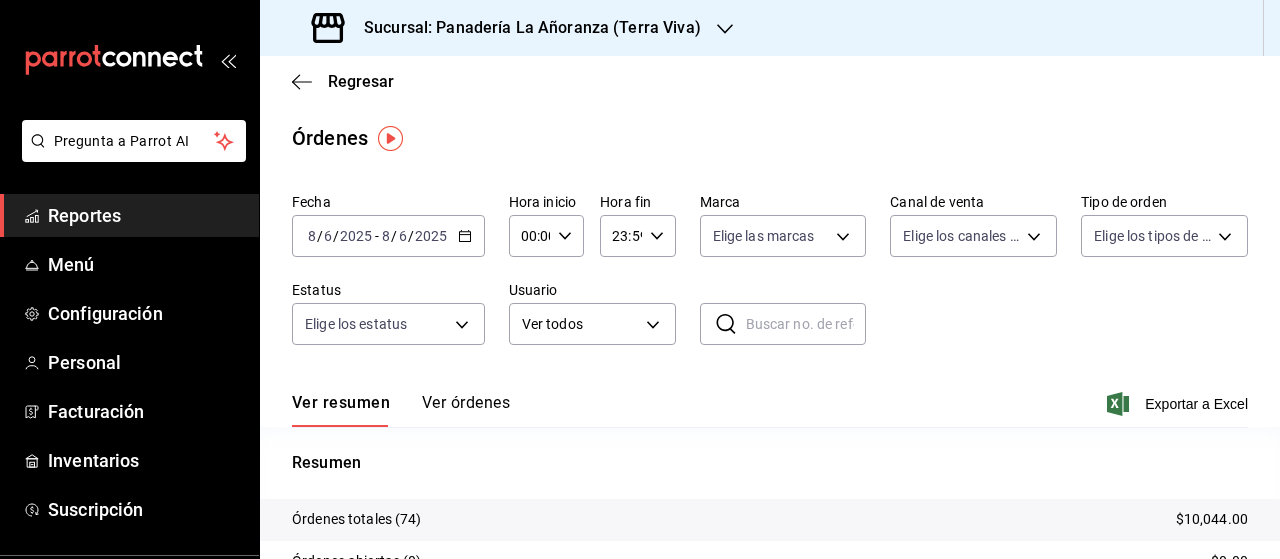 click on "Sucursal: Panadería La Añoranza (Terra Viva)" at bounding box center (524, 28) 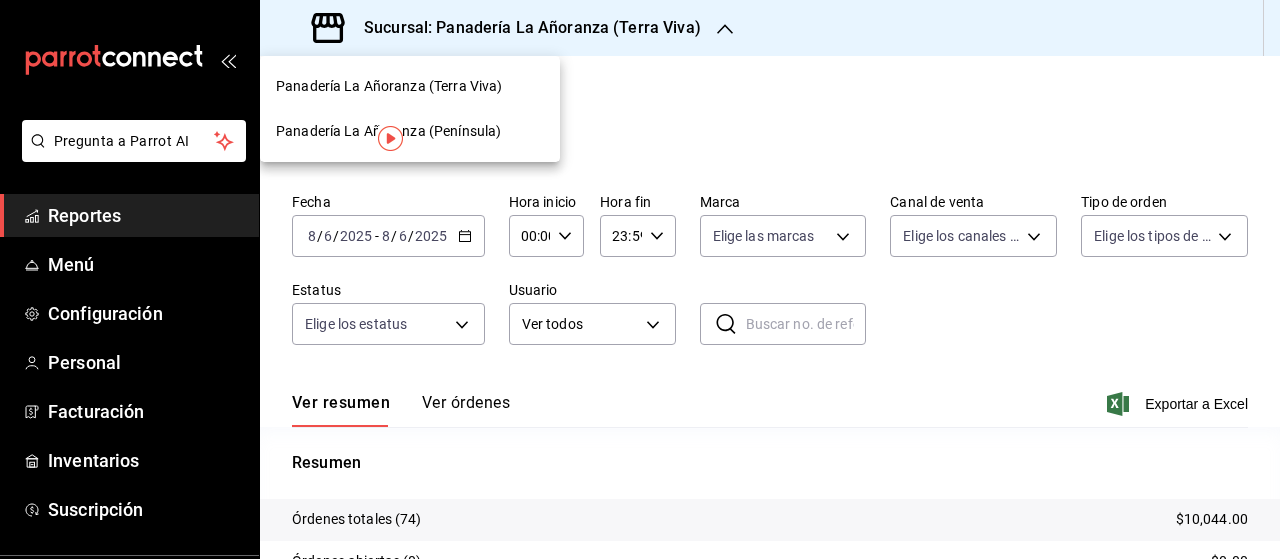 click on "Panadería La Añoranza (Península)" at bounding box center (388, 131) 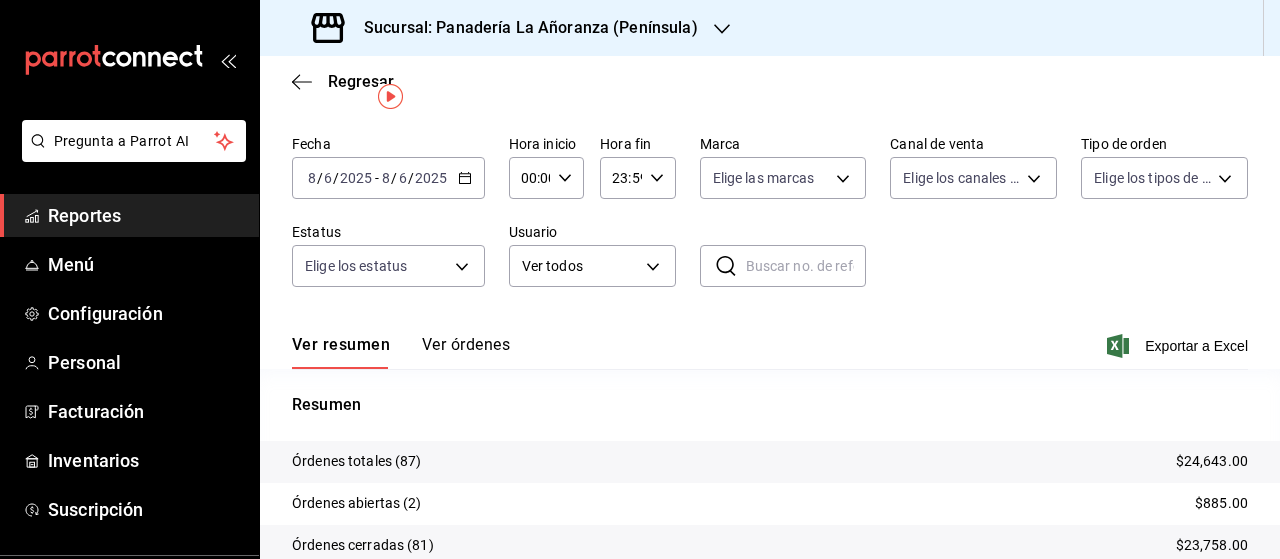 scroll, scrollTop: 100, scrollLeft: 0, axis: vertical 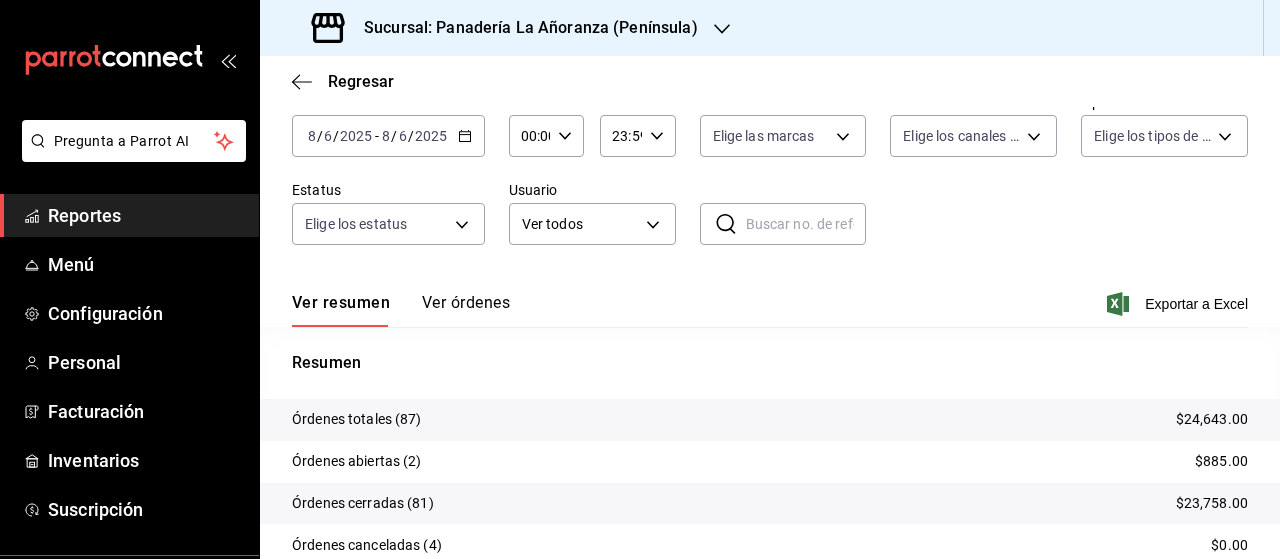 click on "Sucursal: Panadería La Añoranza (Península)" at bounding box center [507, 28] 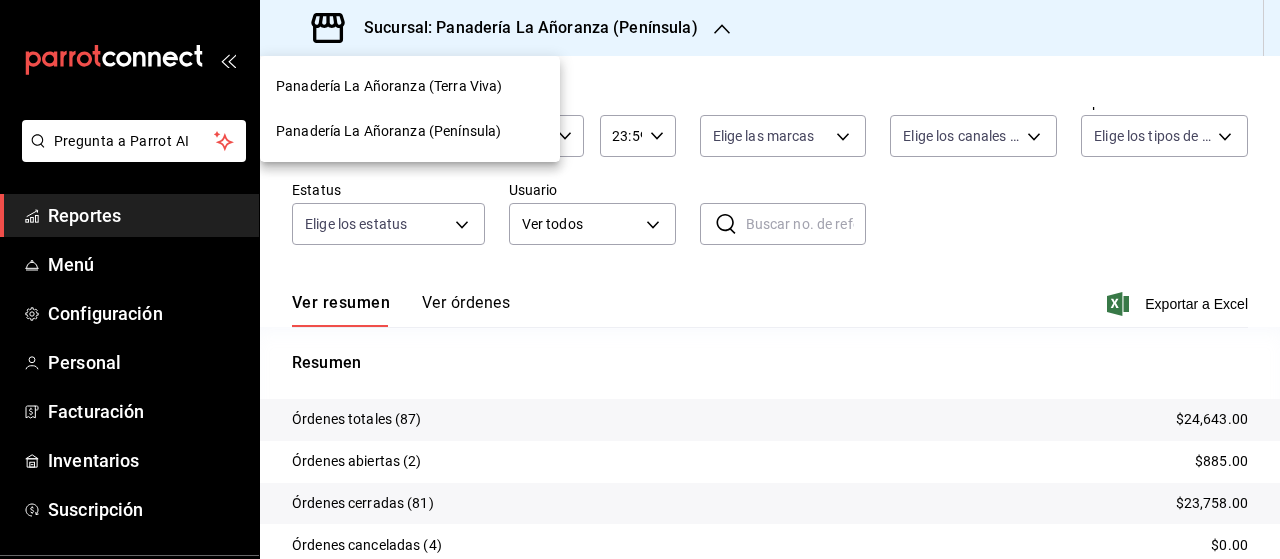 click on "Panadería La Añoranza (Terra Viva)" at bounding box center (389, 86) 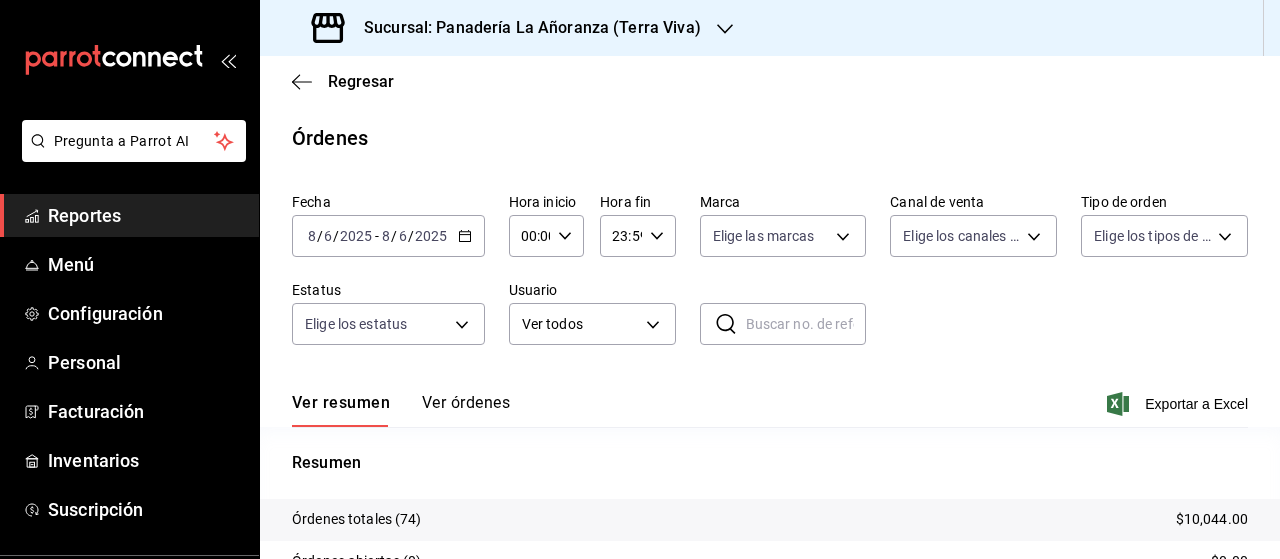 scroll, scrollTop: 200, scrollLeft: 0, axis: vertical 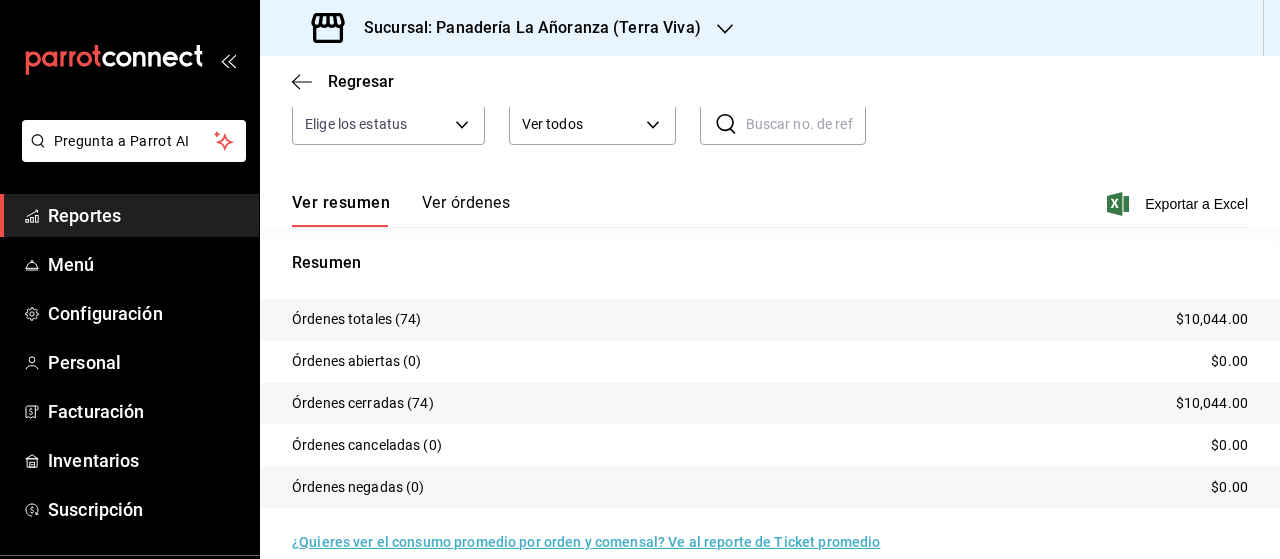 click on "Reportes" at bounding box center [145, 215] 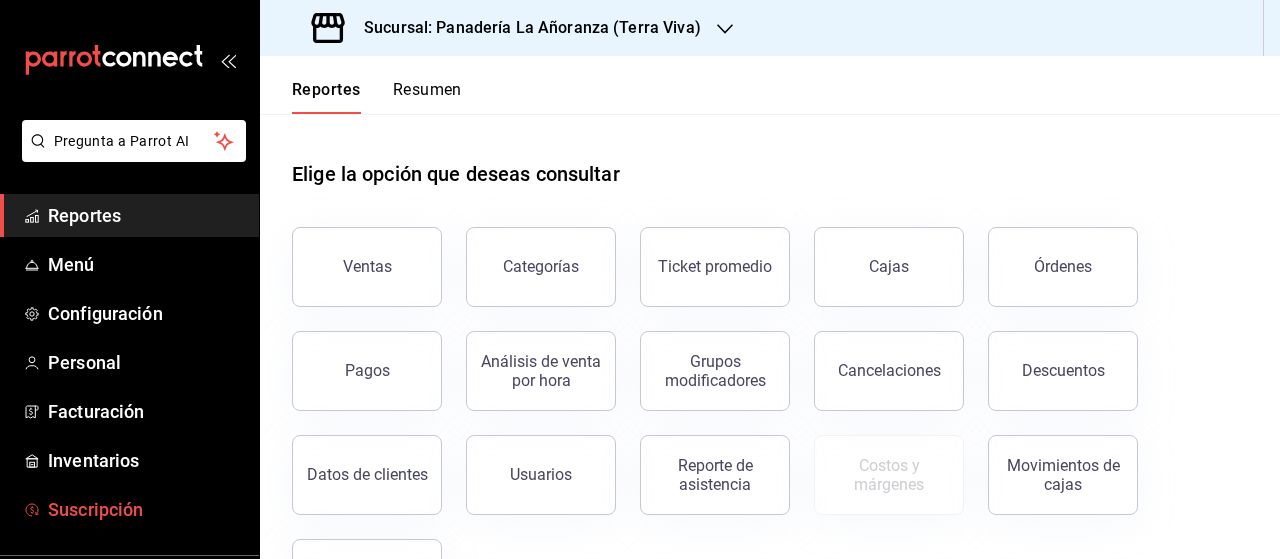 click on "Suscripción" at bounding box center [145, 509] 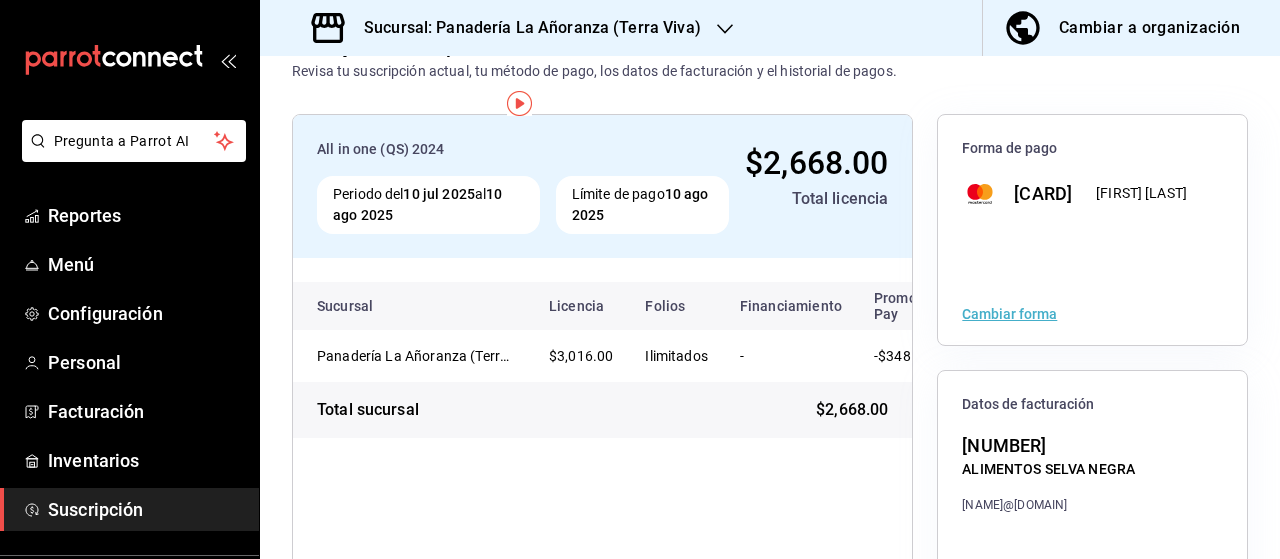scroll, scrollTop: 0, scrollLeft: 0, axis: both 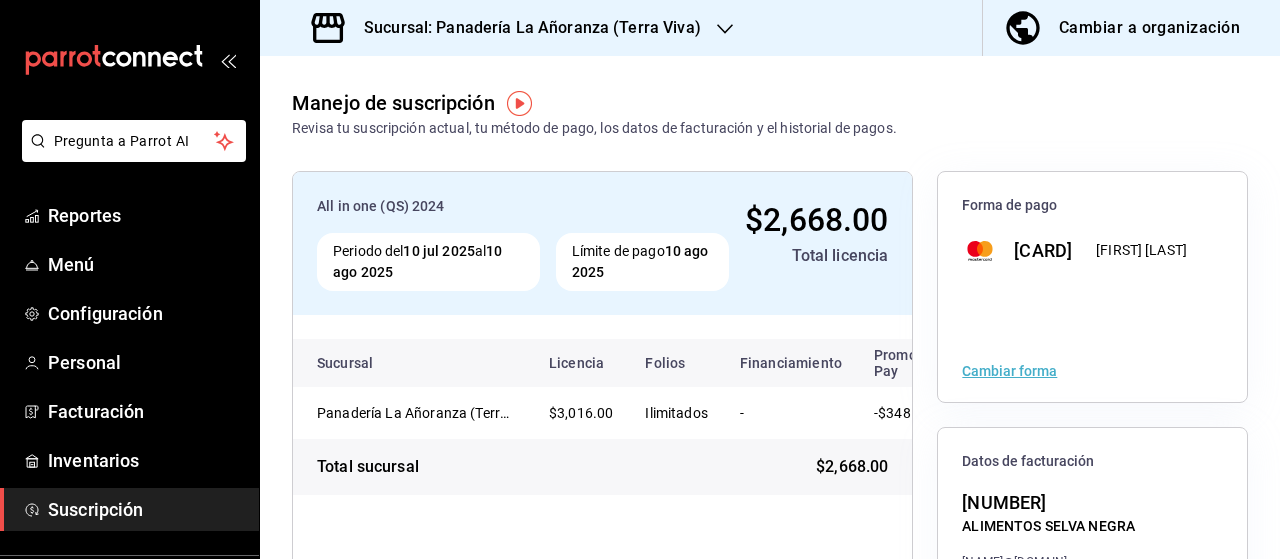 click at bounding box center (725, 28) 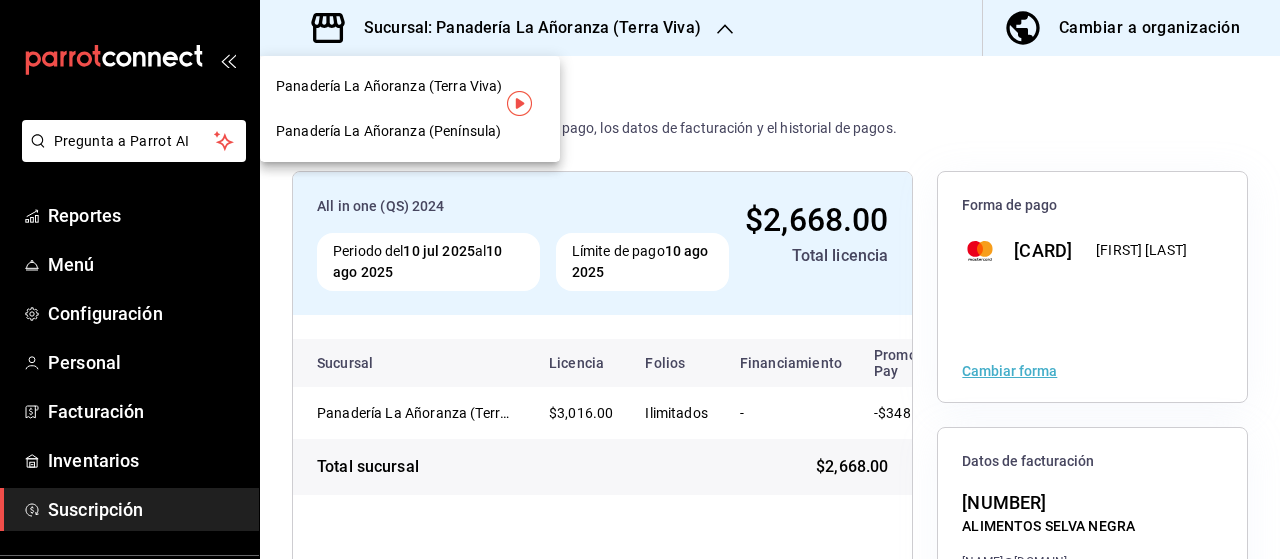 click on "Panadería La Añoranza (Península)" at bounding box center [388, 131] 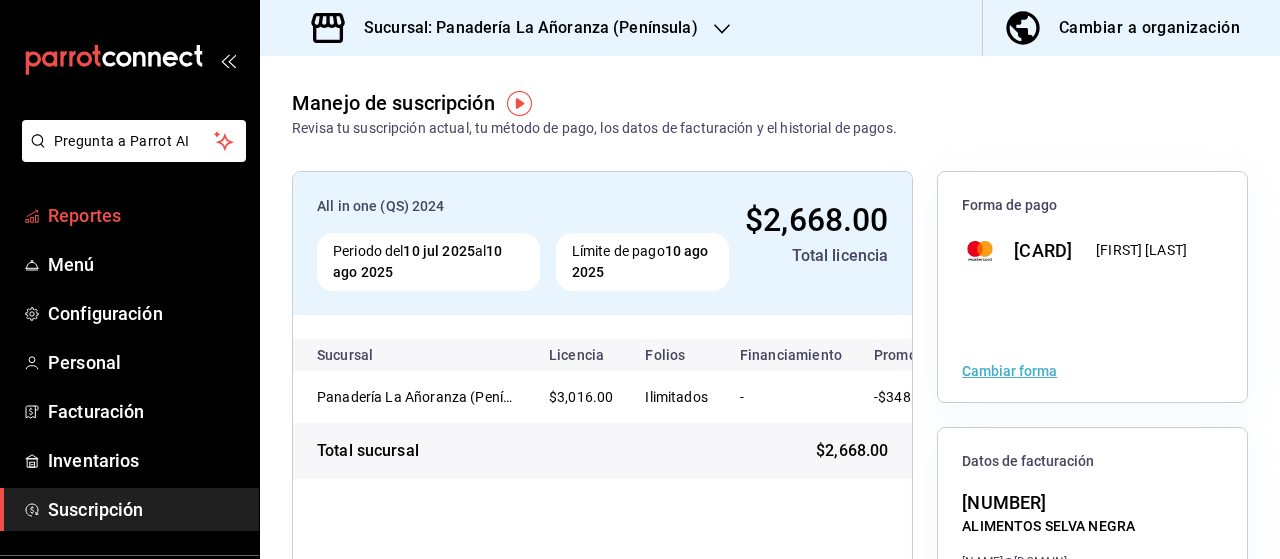 click on "Reportes" at bounding box center [145, 215] 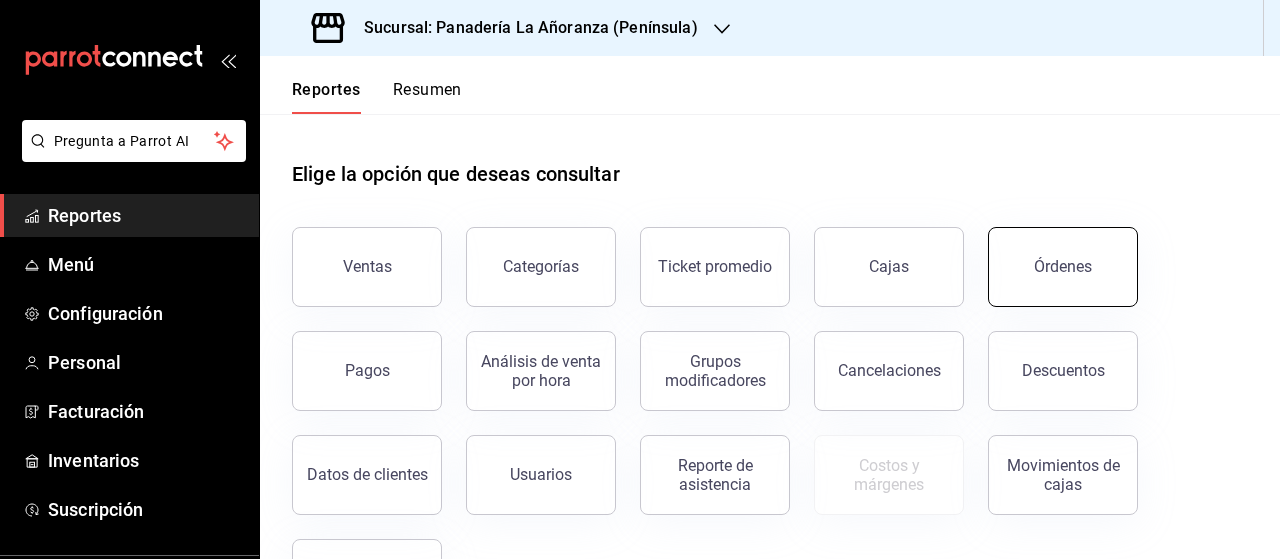 click on "Órdenes" at bounding box center [1063, 267] 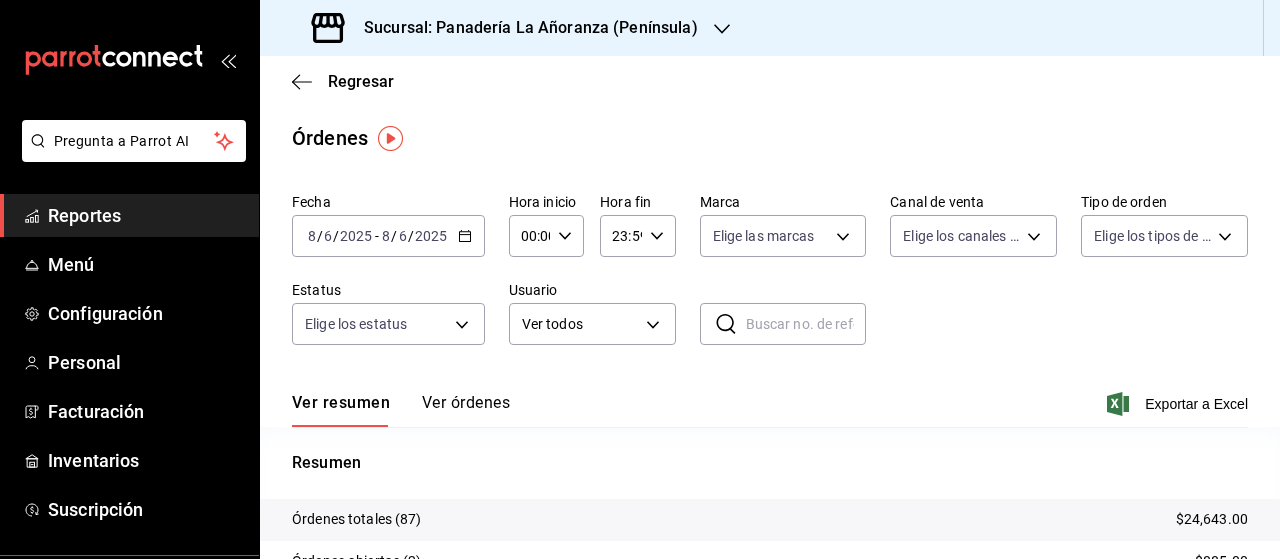 click at bounding box center [722, 28] 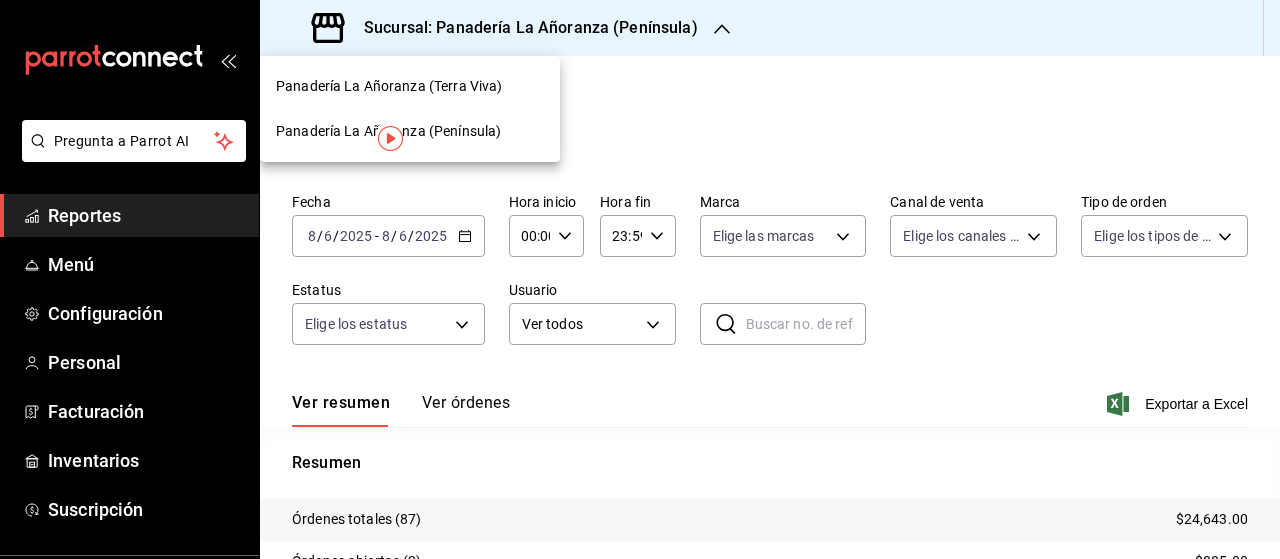 click on "Panadería La Añoranza (Terra Viva)" at bounding box center [389, 86] 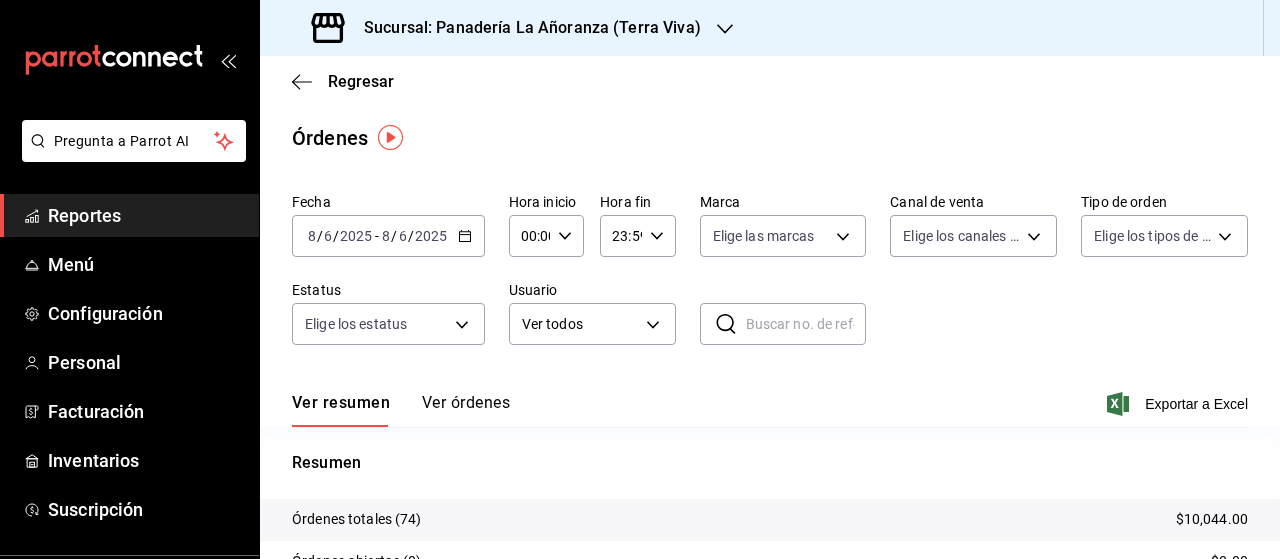 scroll, scrollTop: 100, scrollLeft: 0, axis: vertical 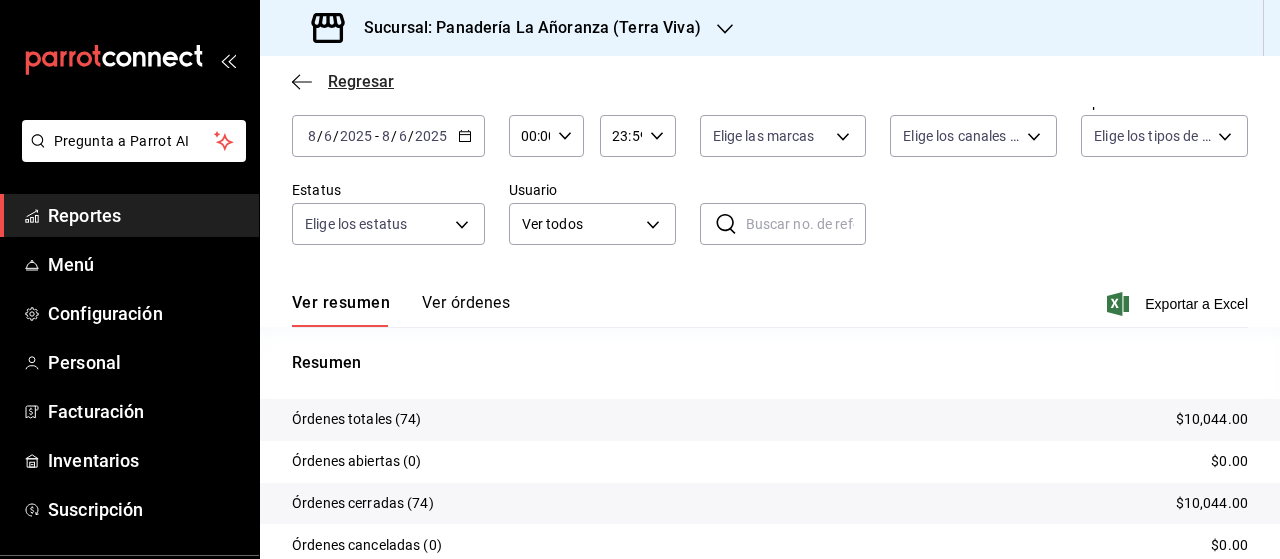 click 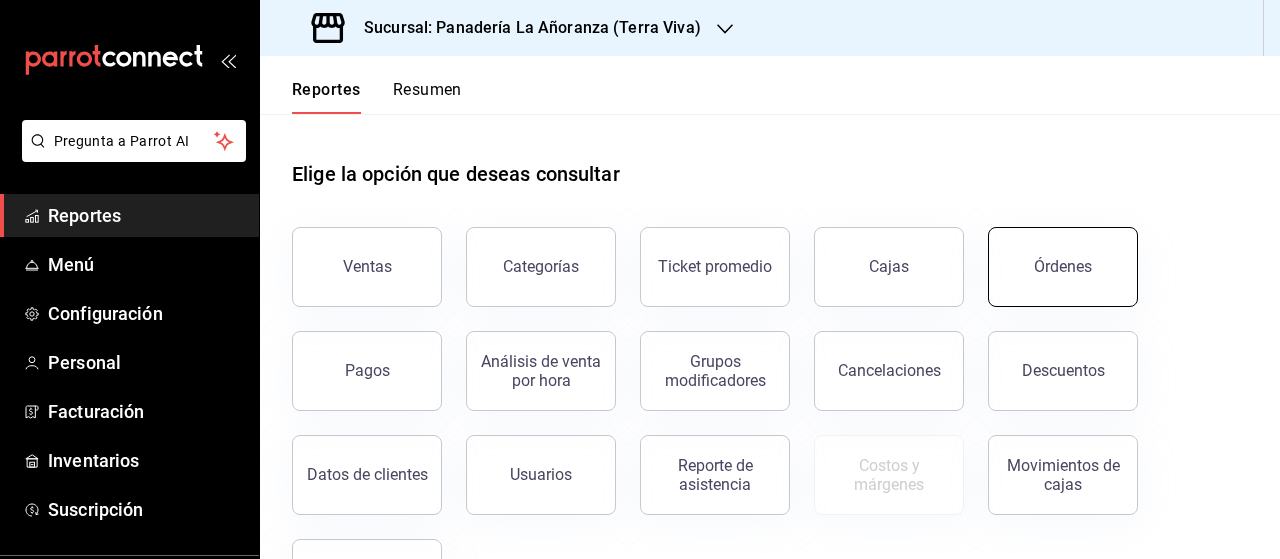 click on "Órdenes" at bounding box center [1063, 266] 